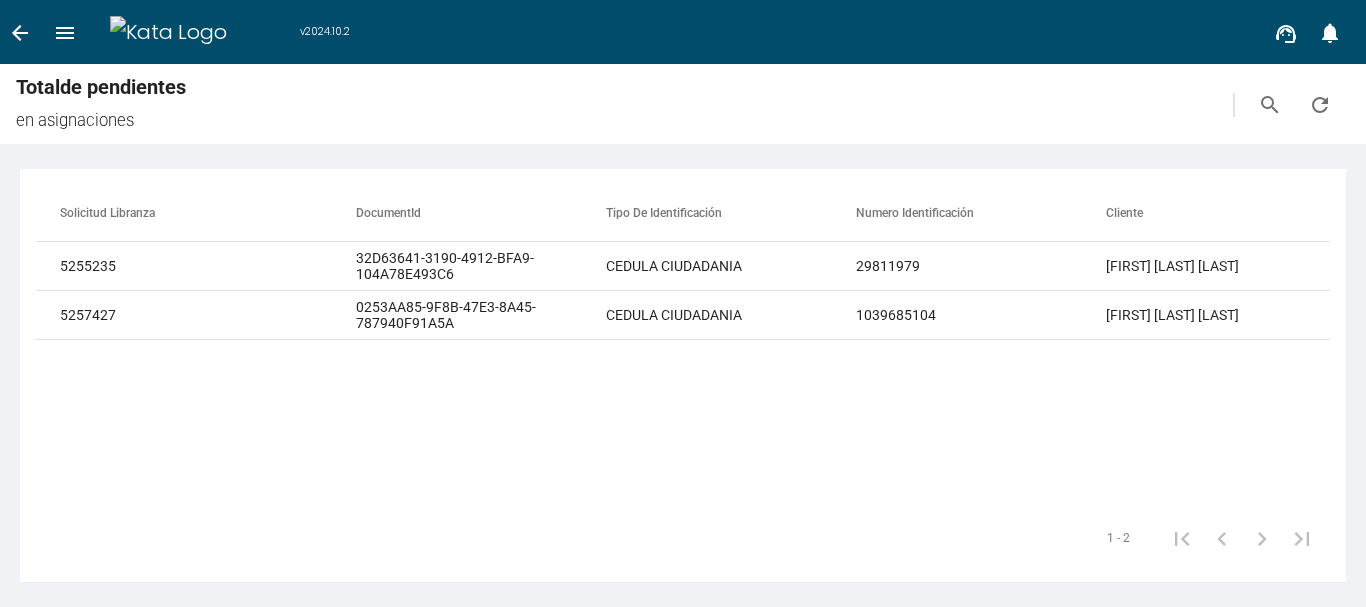 scroll, scrollTop: 0, scrollLeft: 0, axis: both 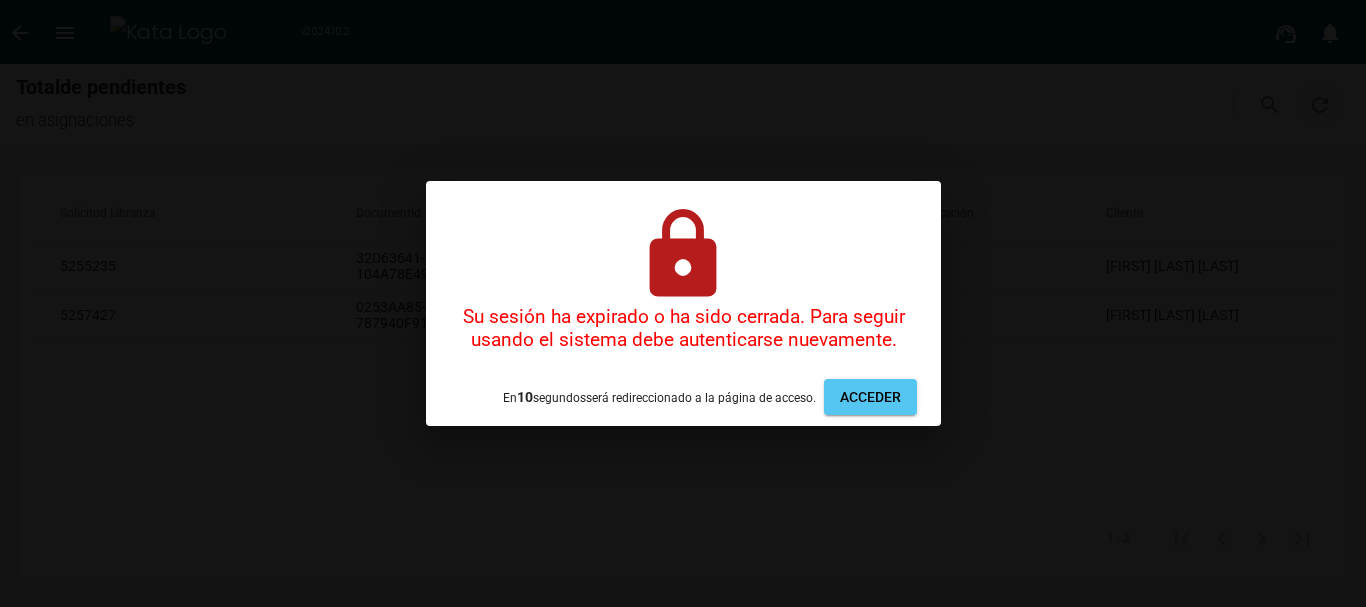 click on "arrow_back menu v2024.10.2 support_agent notifications 0 MENÚ Inicio Agentes Catálogos configurables Jerarquía de asignación Datos Productos Carga masiva de solicitudes Polígonos Histórico No existen registros que mostrar. Total  de pendientes en asignaciones search refresh search close Solicitud Libranza  documentId  Tipo de identificación  Numero Identificación  Cliente  Observaciones  FechaAsignacion  Estatus  Sujeto  Localidad  Tipo  Convenio  Solicitud Micro   5255235   32D63641-3190-4912-BFA9-104A78E493C6   CEDULA CIUDADANIA   29811979   [FIRST] [LAST] [LAST]         En Aprobación por Zonal      En proceso   En proceso   En proceso   5255235   5257427   0253AA85-9F8B-47E3-8A45-787940F91A5A   CEDULA CIUDADANIA   1039685104   [FIRST] [LAST] [LAST]         En Aprobación por Zonal      En proceso   En proceso   En proceso   5257427  1 - 2 code CÓDIGO JS zoom_out_map close 1
[FIRST] [LAST] [LAST] [LAST] First page Last page lock  En  10  segundo s Acceder" at bounding box center (683, 303) 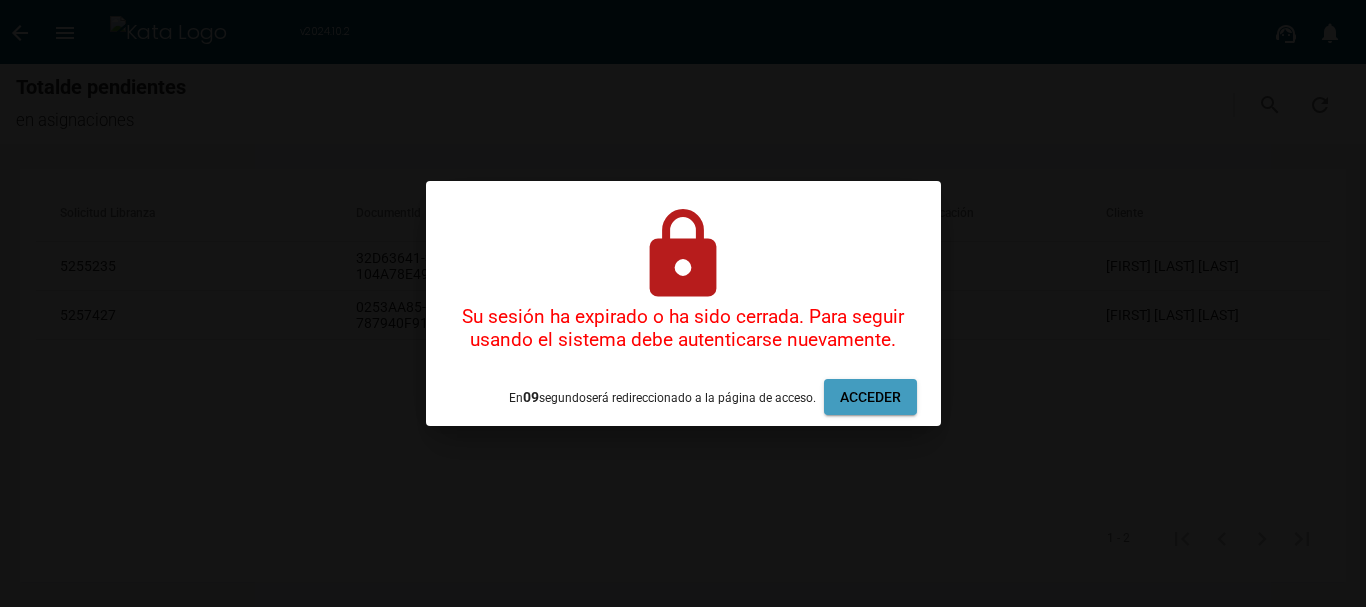 click on "Acceder" at bounding box center [870, 397] 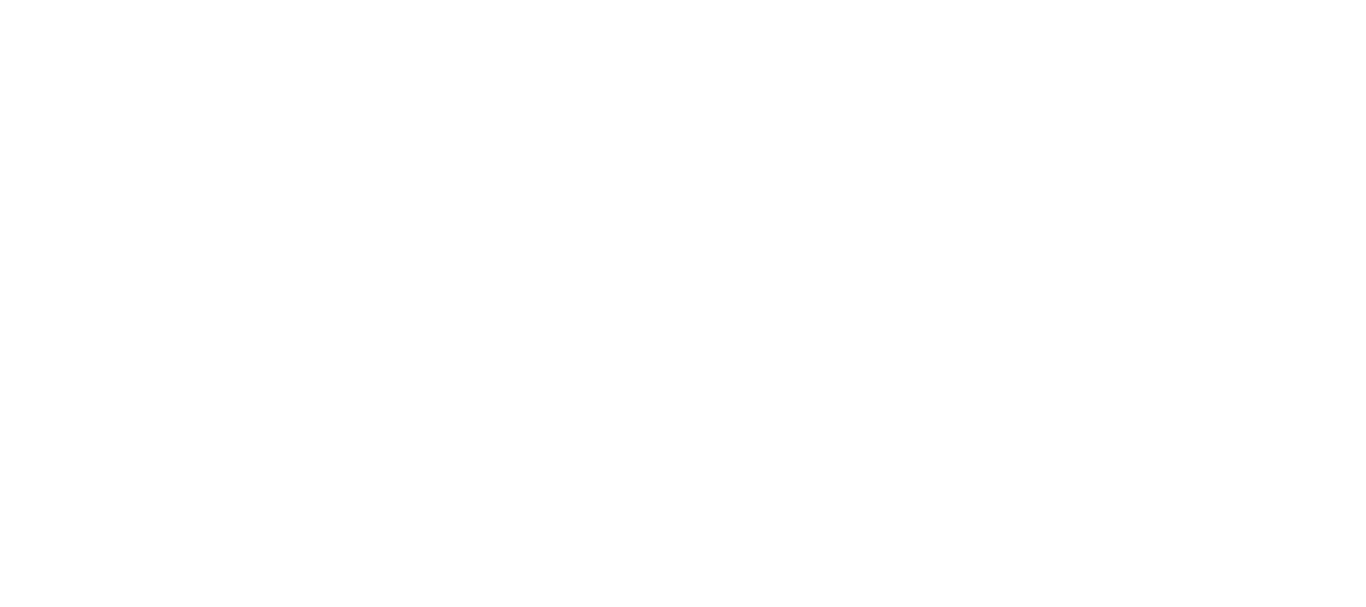 scroll, scrollTop: 0, scrollLeft: 0, axis: both 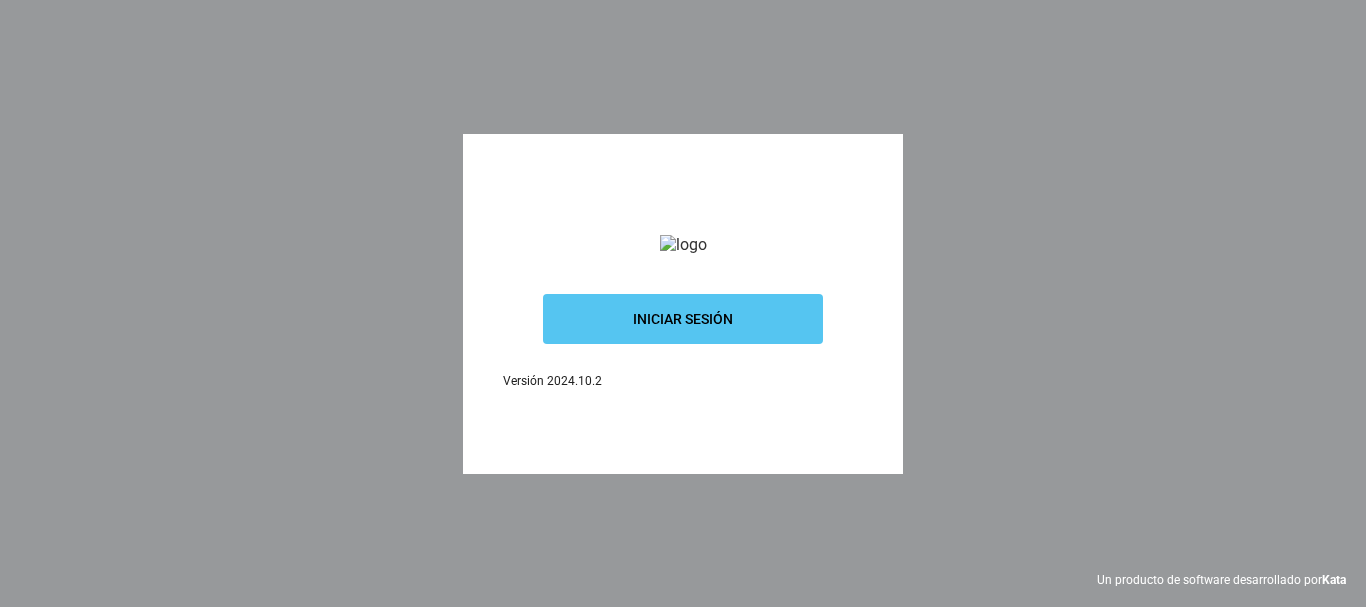 click on "Iniciar sesión" at bounding box center (683, 319) 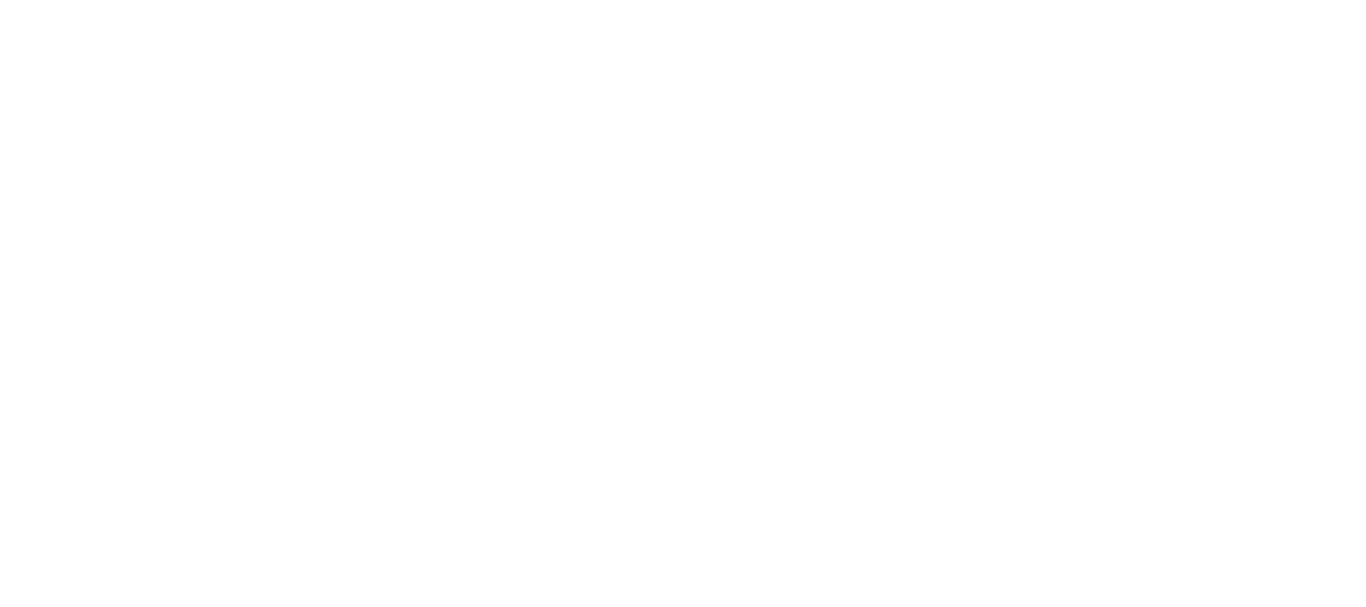 scroll, scrollTop: 0, scrollLeft: 0, axis: both 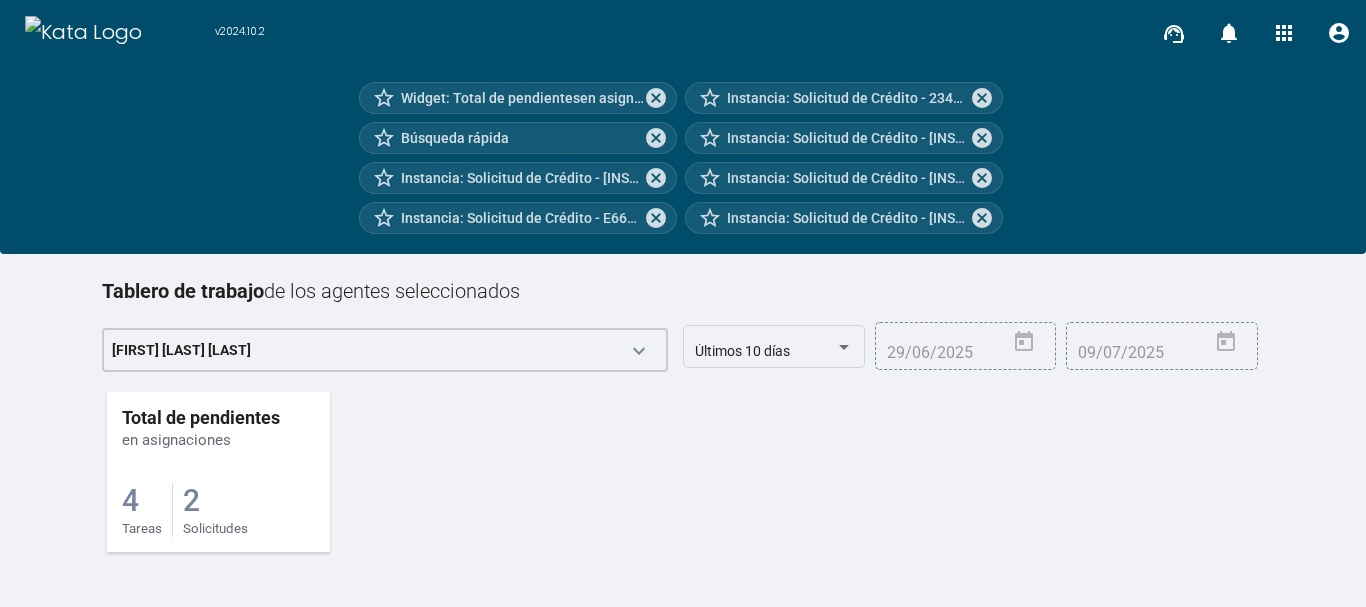 click on "2" at bounding box center [130, 500] 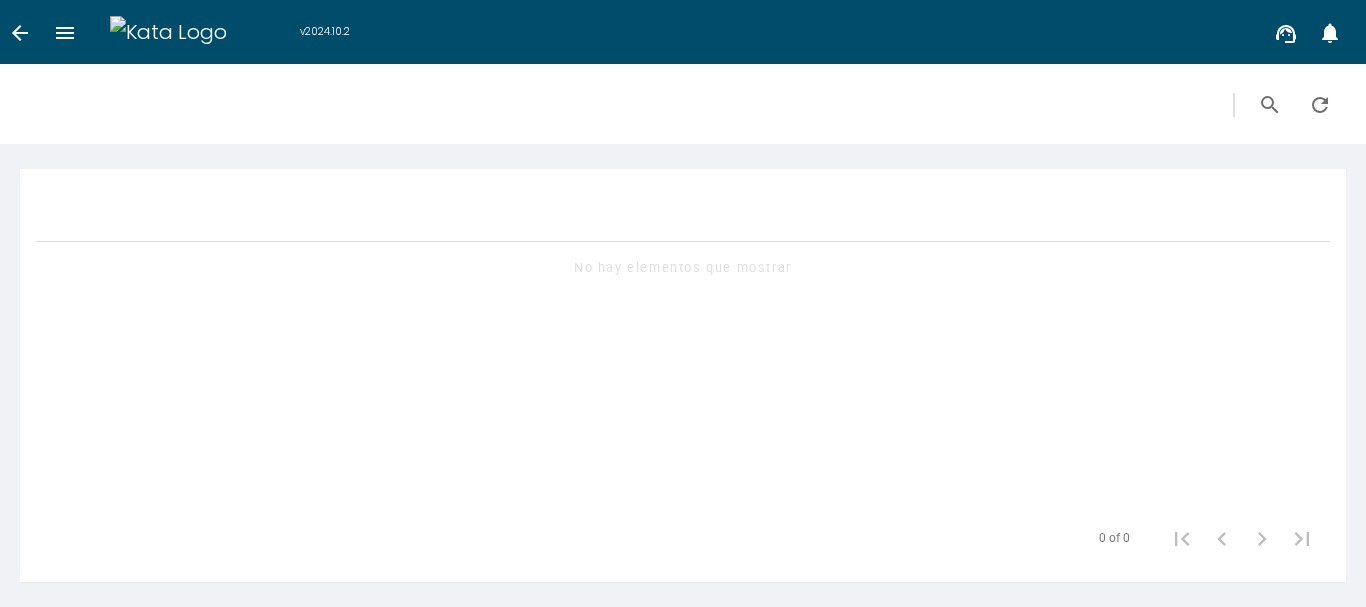 scroll, scrollTop: 0, scrollLeft: 0, axis: both 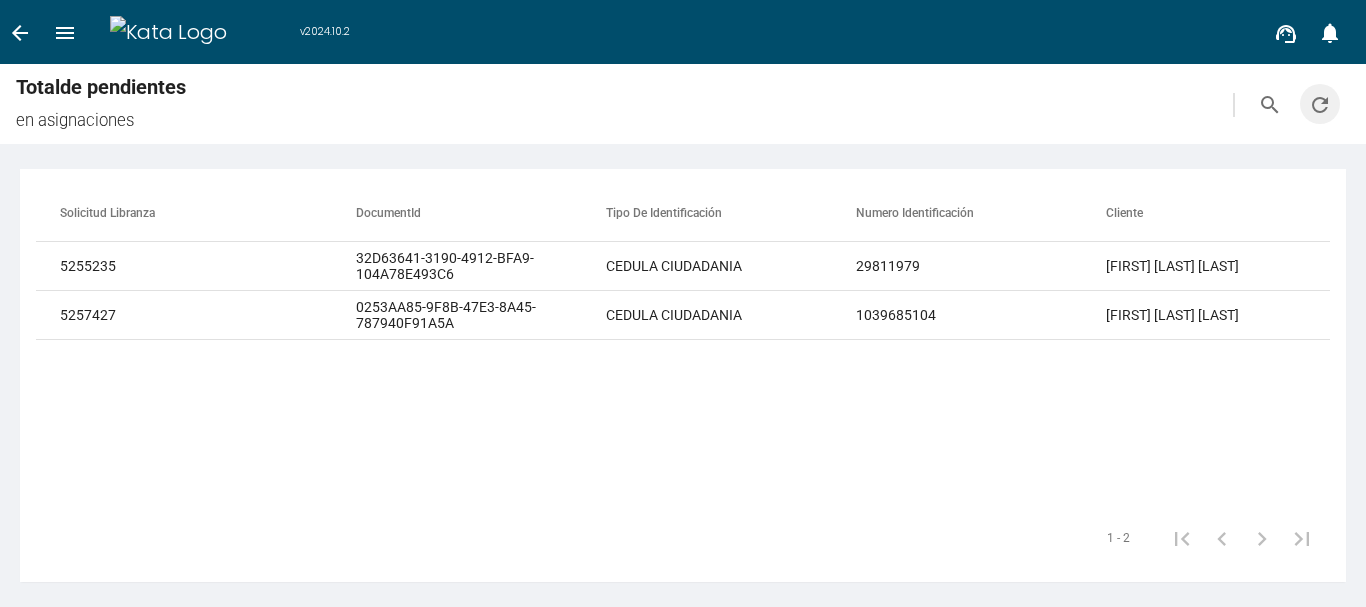 click on "refresh" at bounding box center (1320, 105) 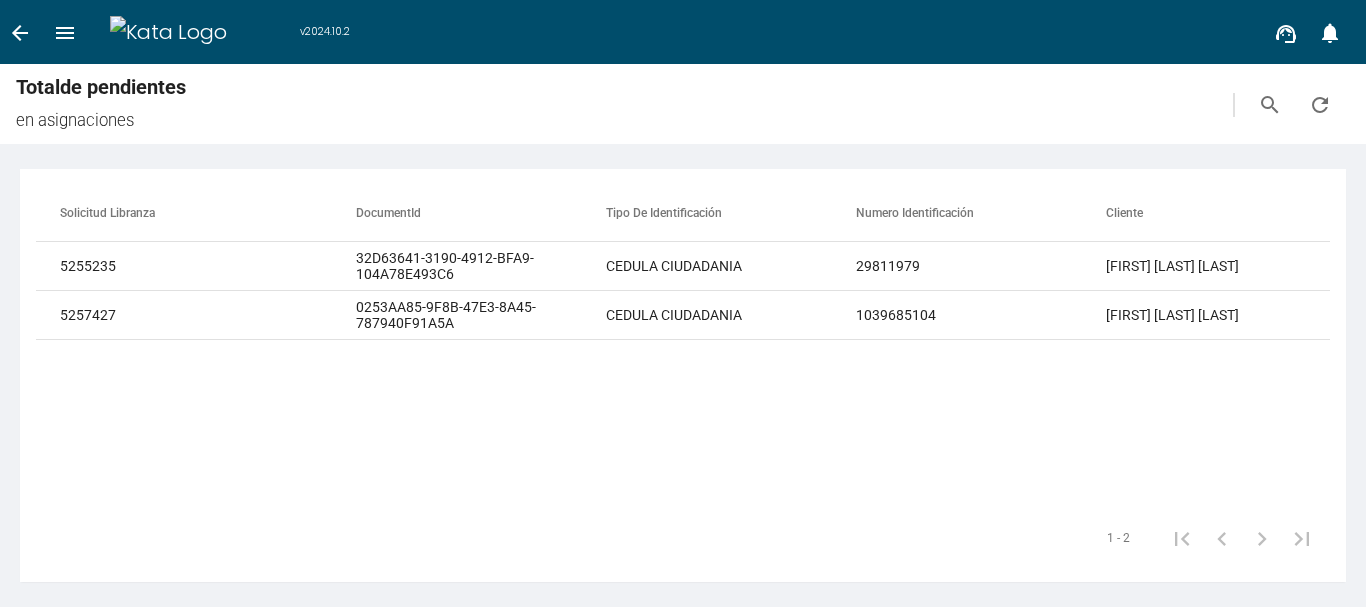 type 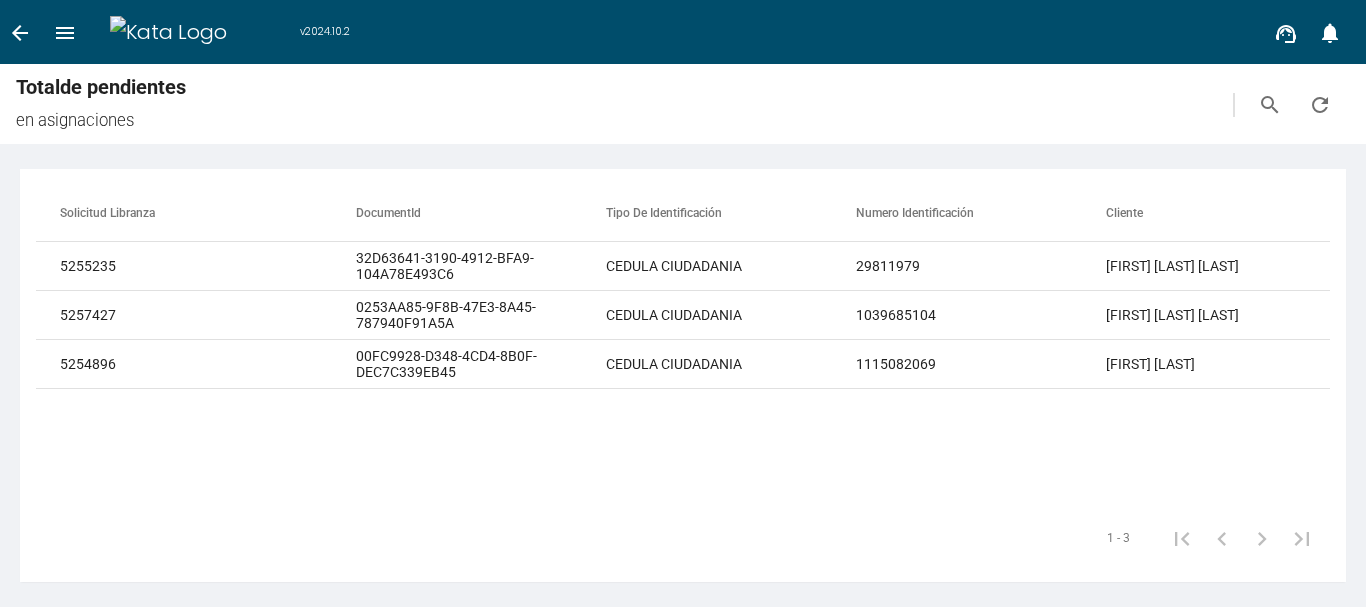 click on "arrow_back" at bounding box center [20, 33] 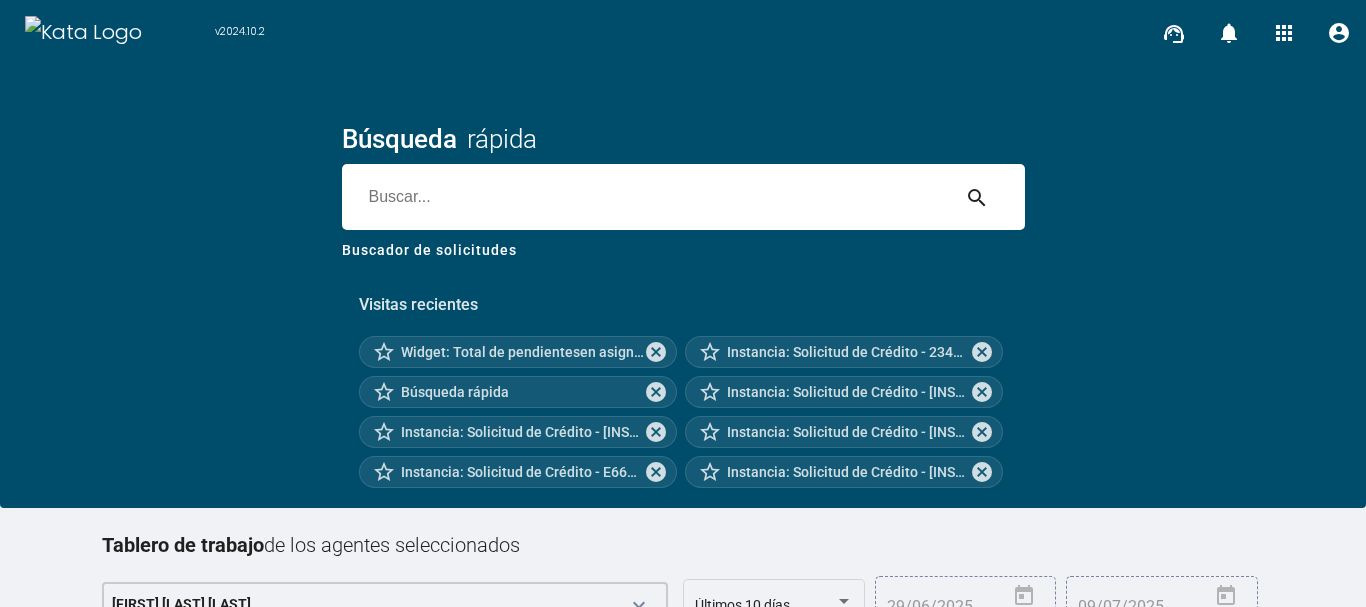 click at bounding box center [645, 197] 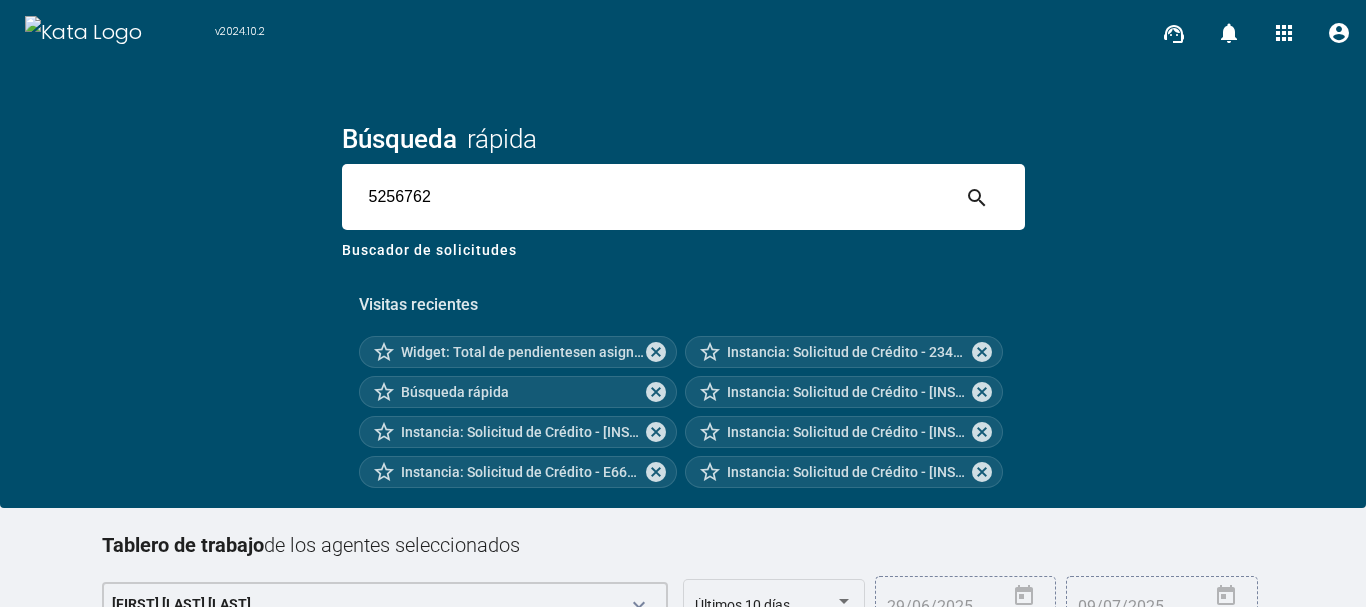 type on "5256762" 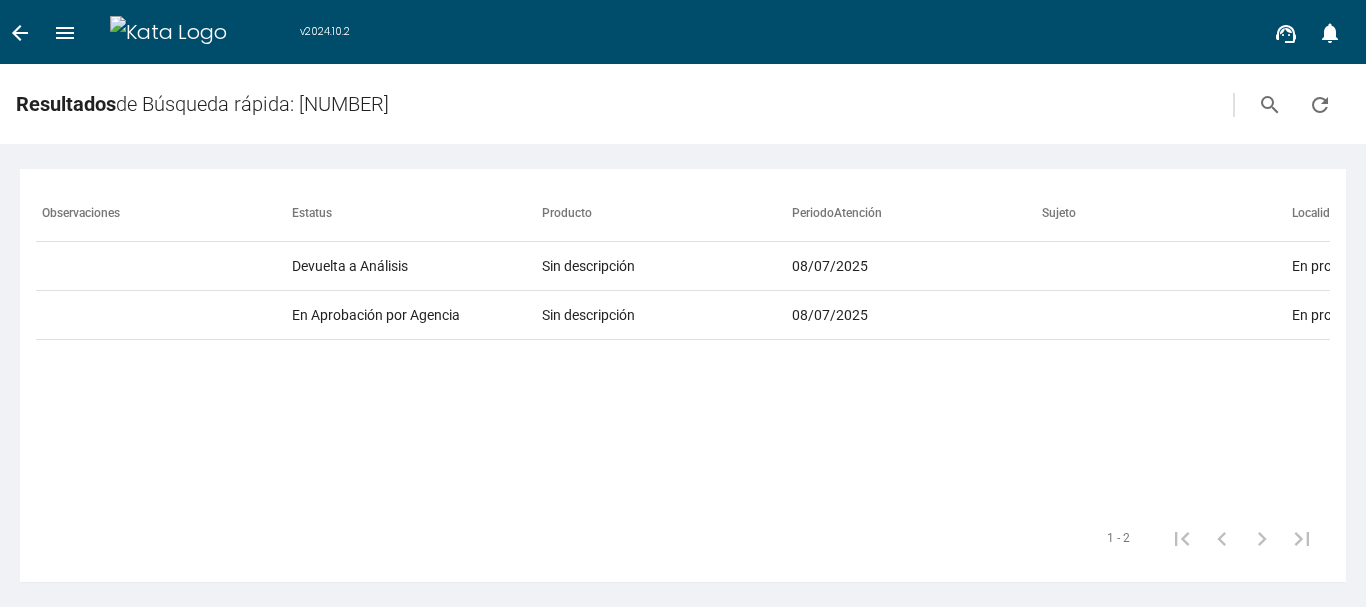 scroll, scrollTop: 0, scrollLeft: 0, axis: both 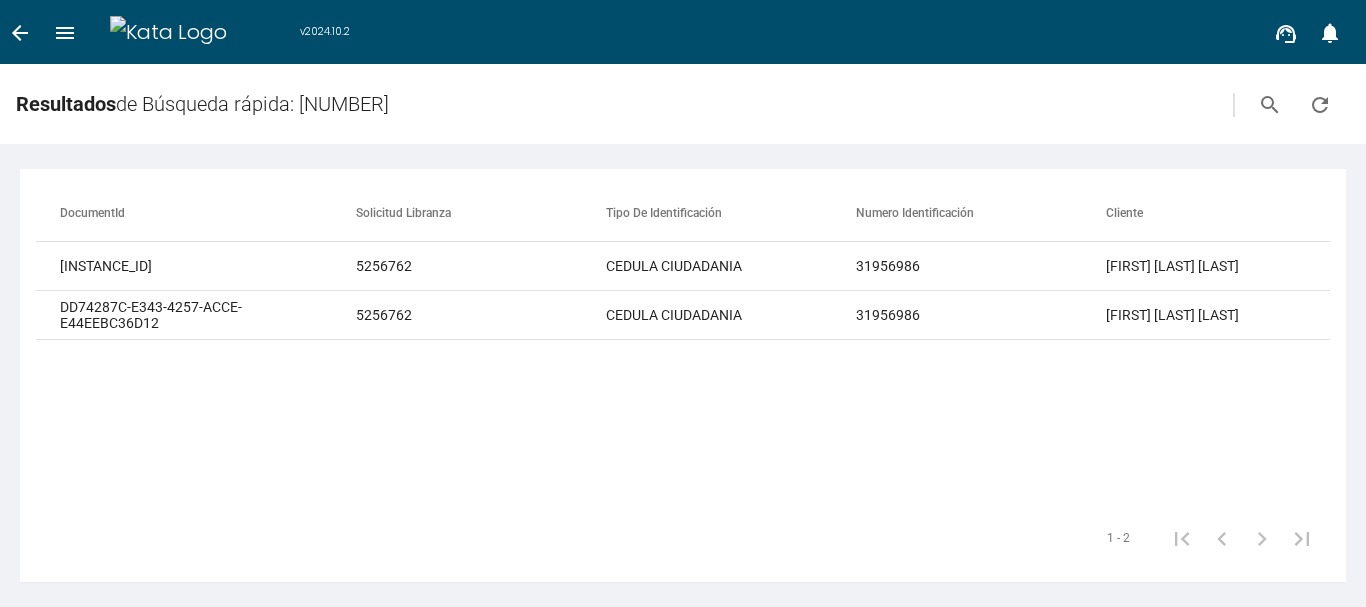 click on "refresh" at bounding box center [1320, 105] 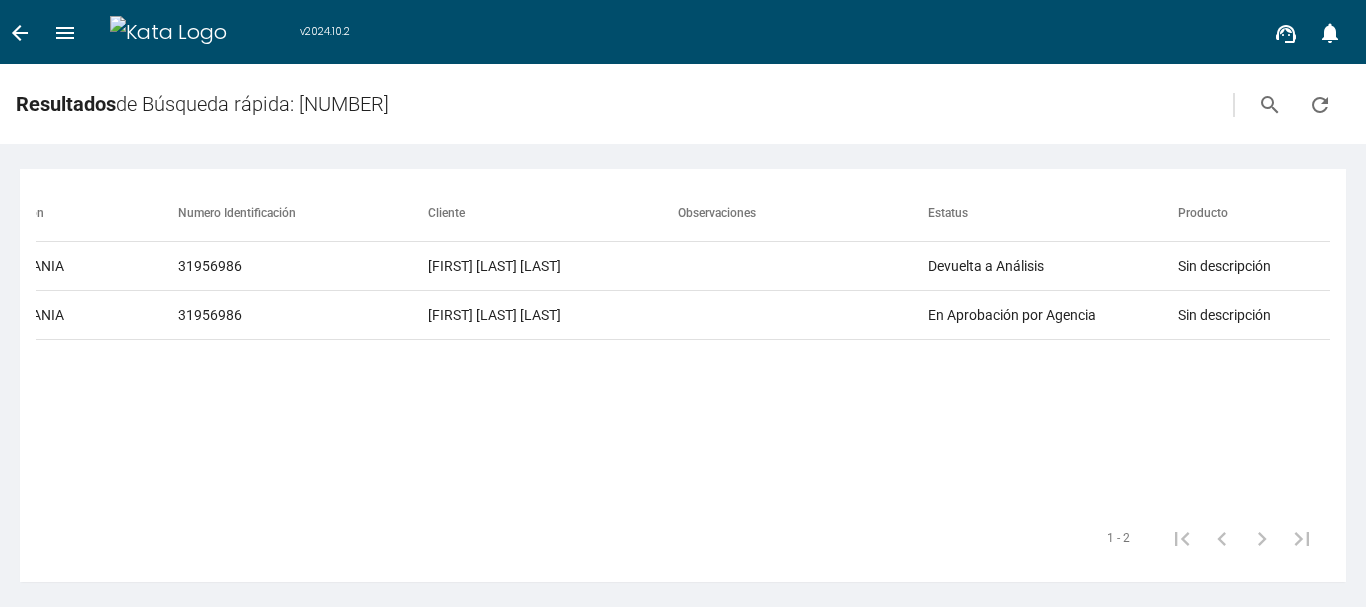 scroll, scrollTop: 0, scrollLeft: 0, axis: both 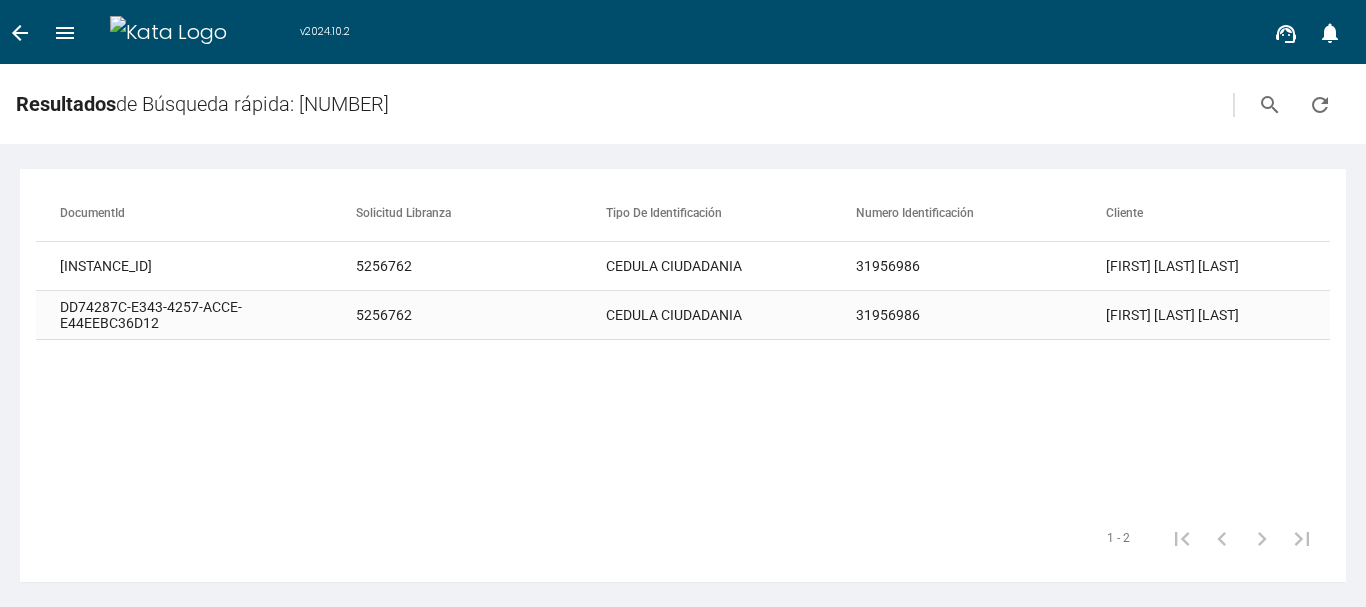 click on "[FIRST] [LAST] [LAST]" at bounding box center [1231, 266] 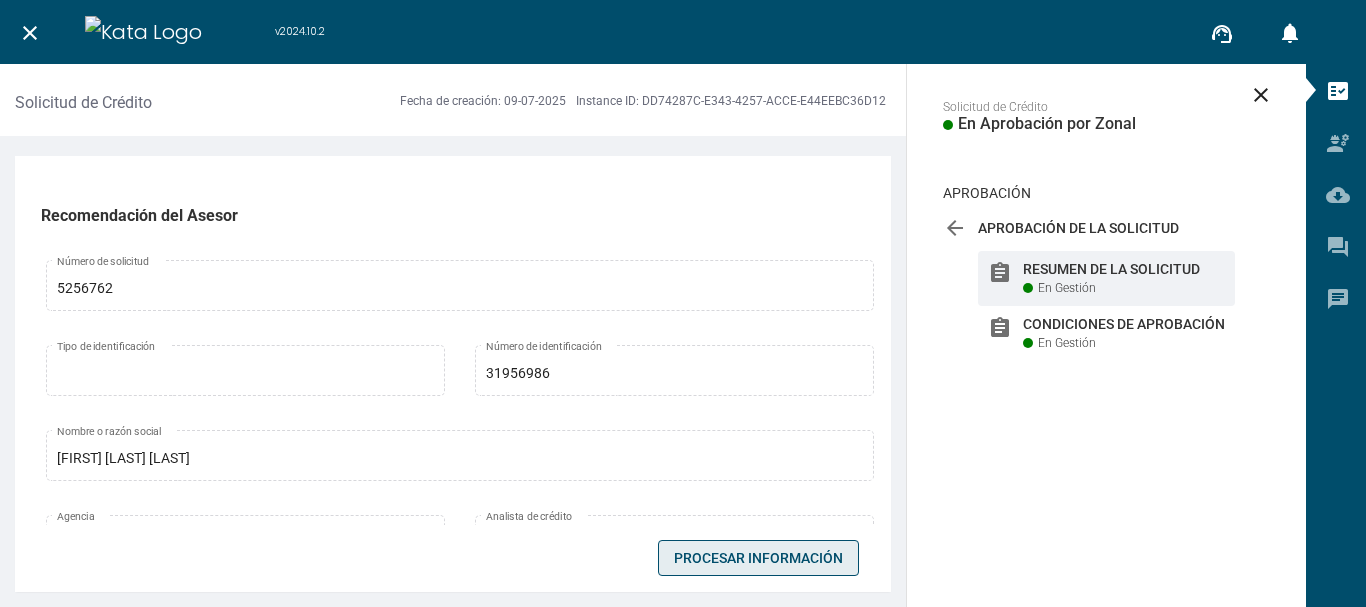 click on "Procesar Información" at bounding box center (758, 558) 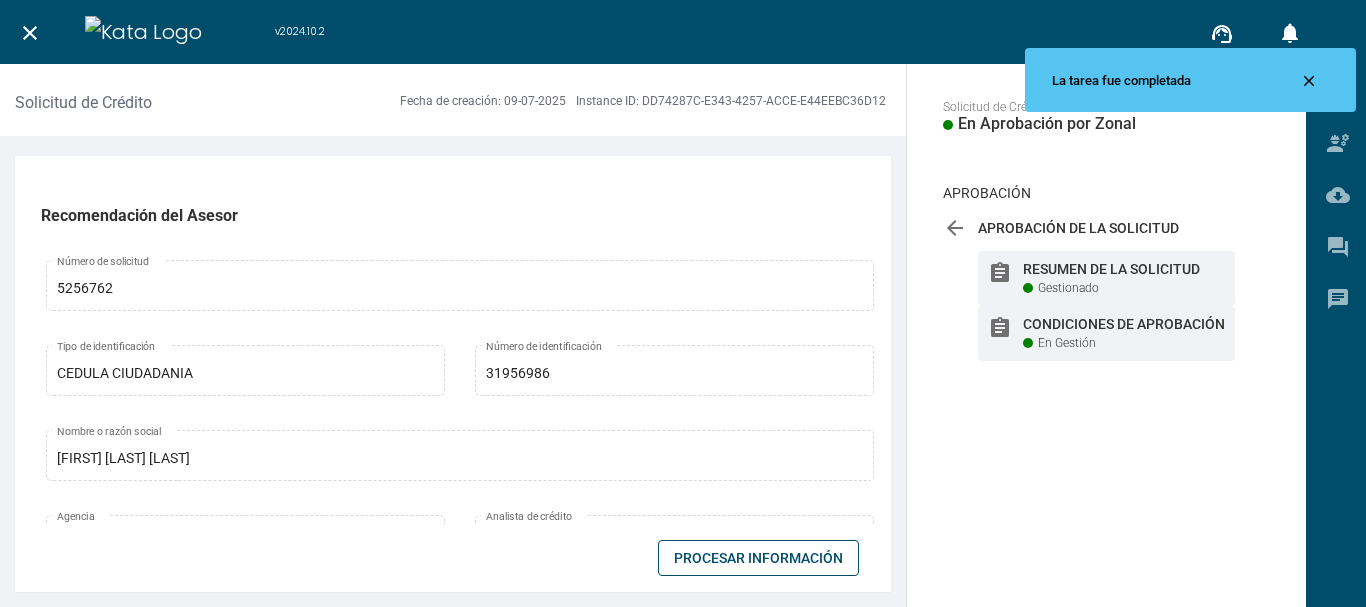 click on "Condiciones de Aprobación" at bounding box center (1124, 269) 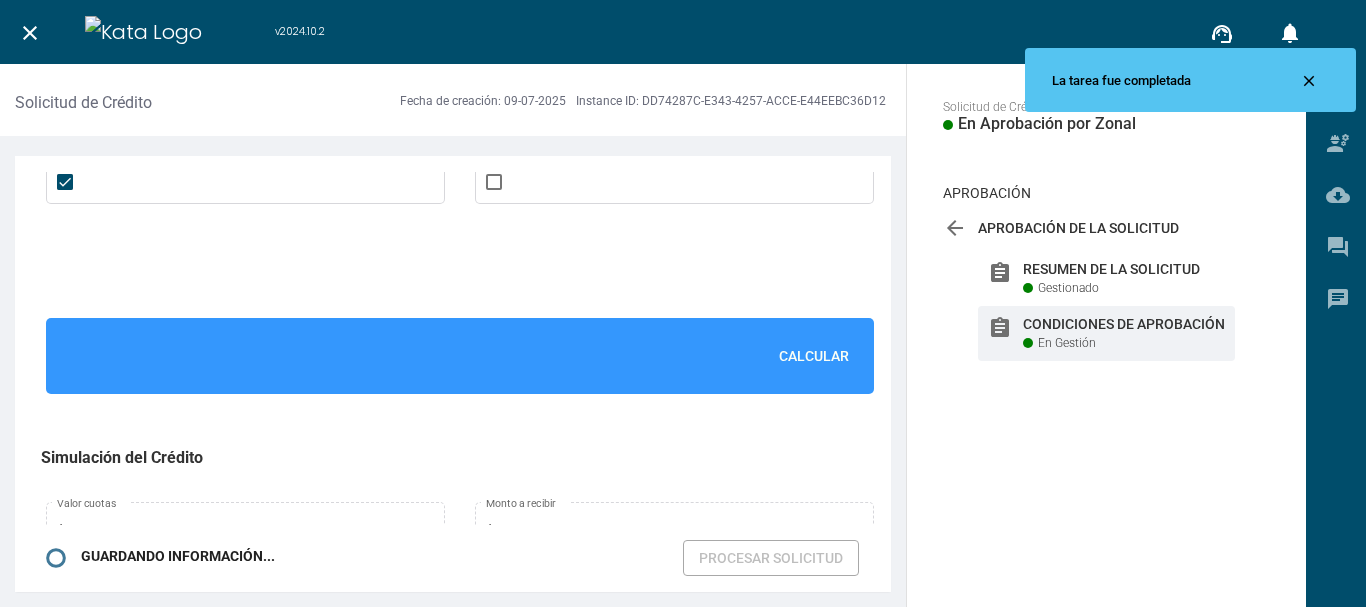 scroll, scrollTop: 1401, scrollLeft: 0, axis: vertical 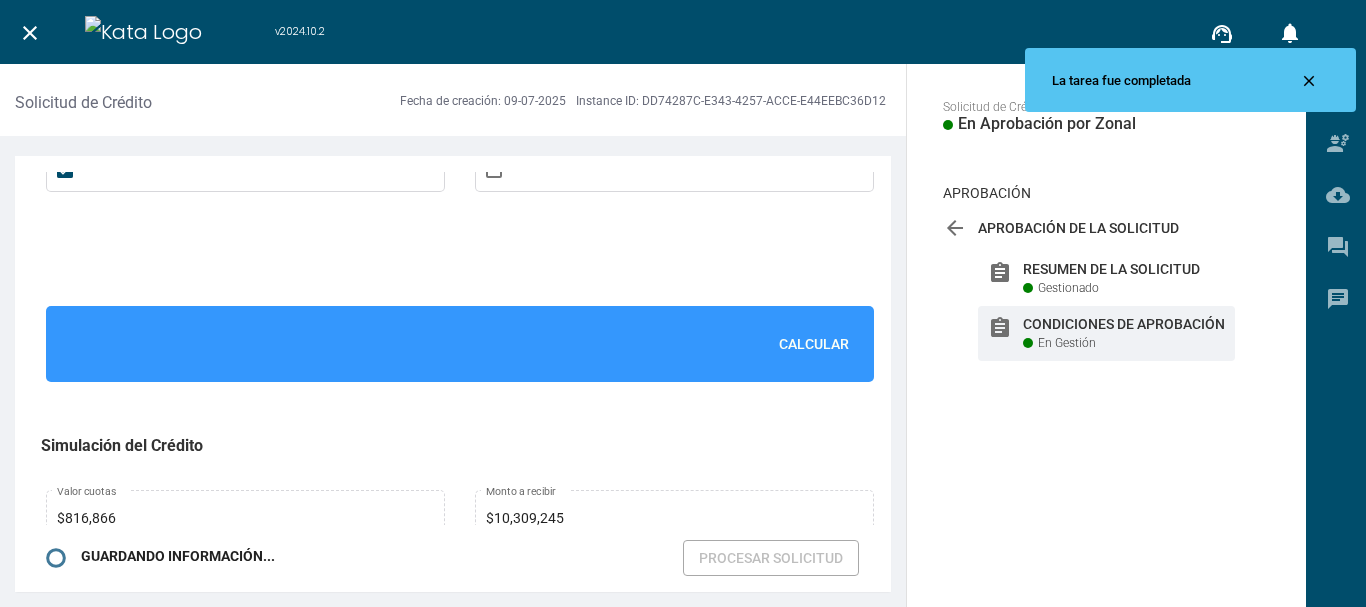 click on "Calcular" at bounding box center [814, 344] 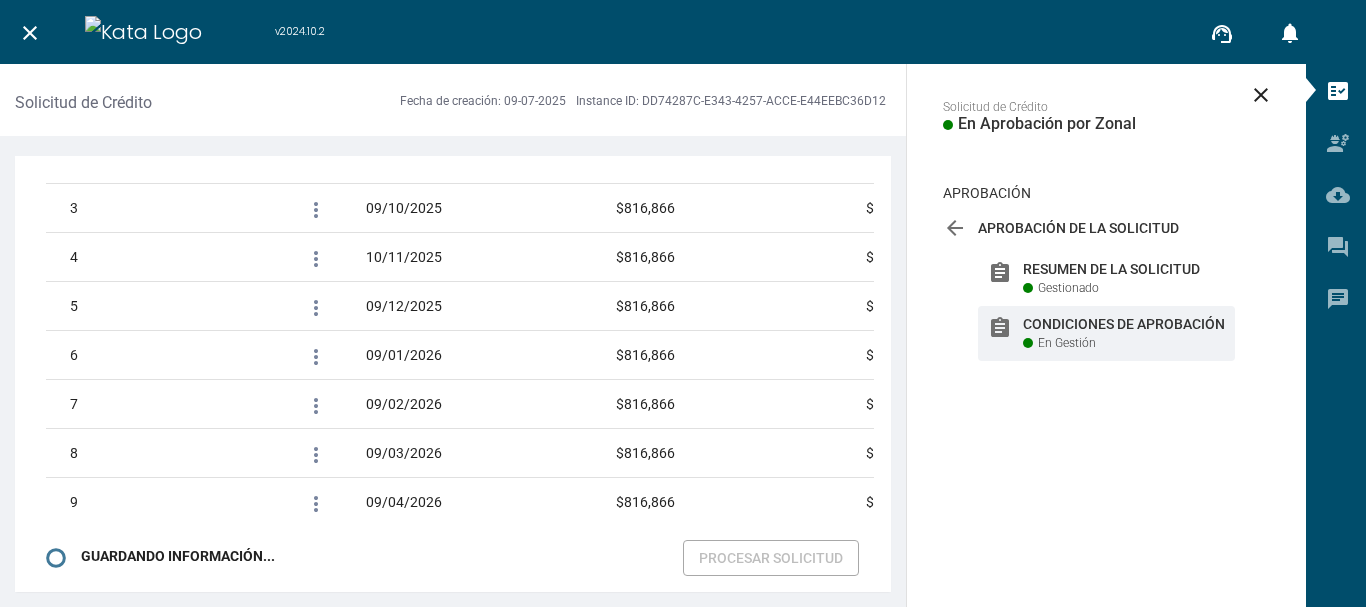 scroll, scrollTop: 3509, scrollLeft: 0, axis: vertical 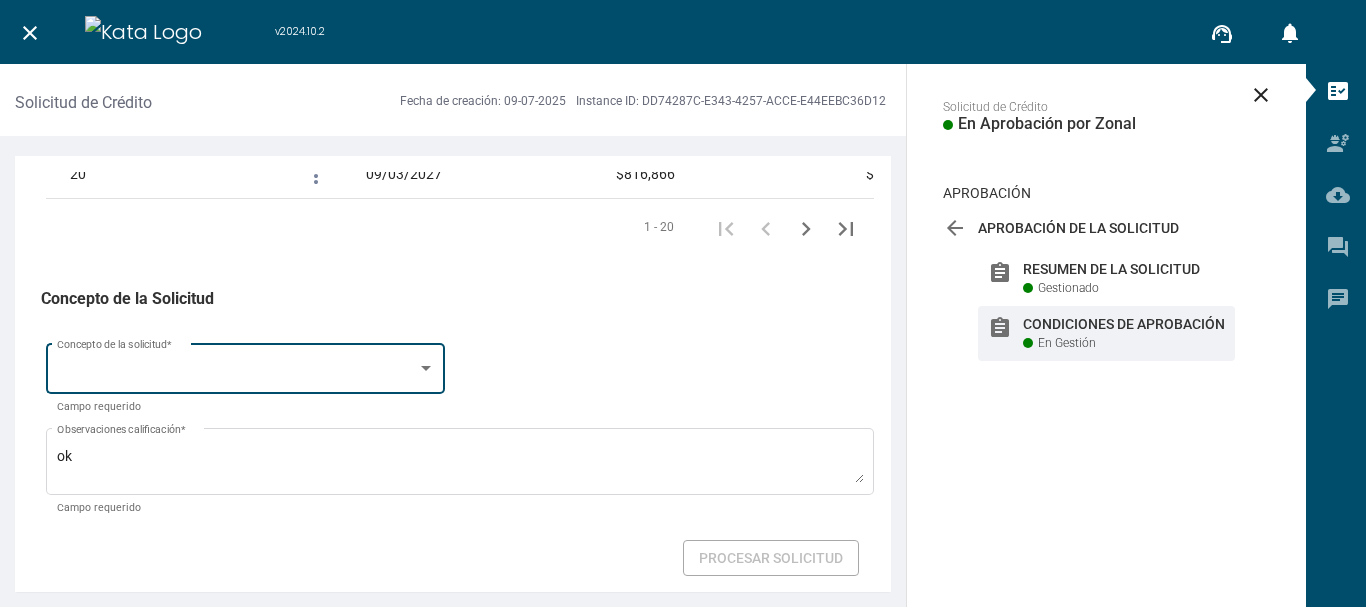 click at bounding box center (237, 372) 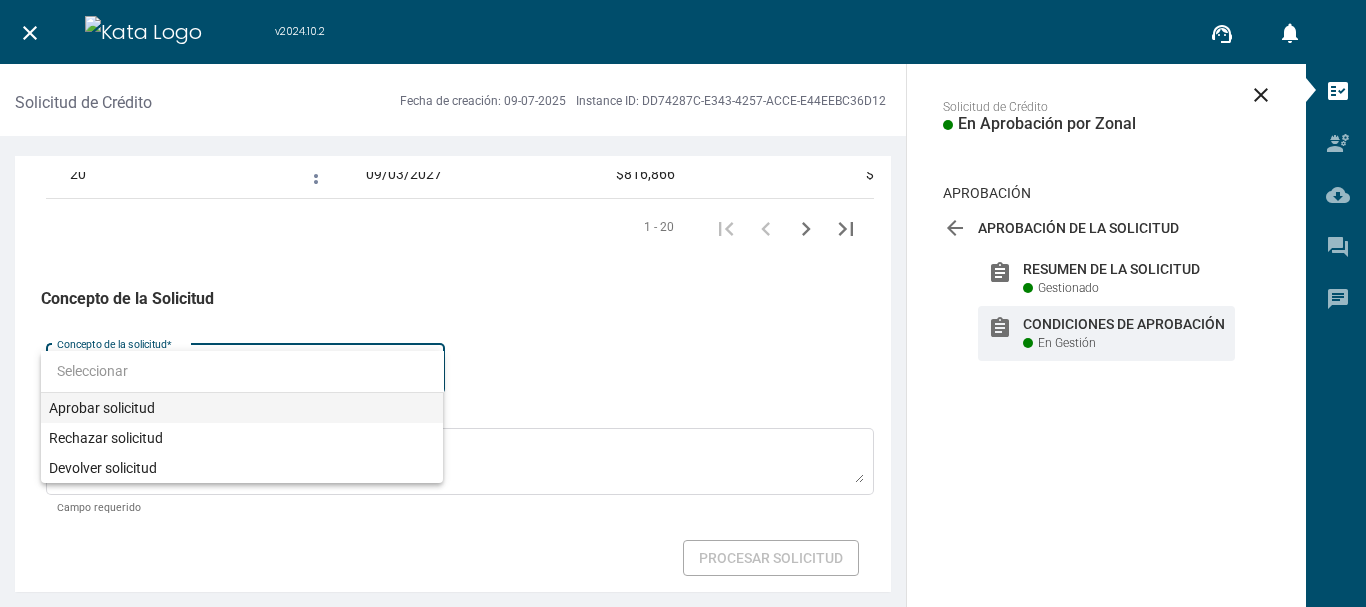 click on "Aprobar solicitud" at bounding box center [242, 408] 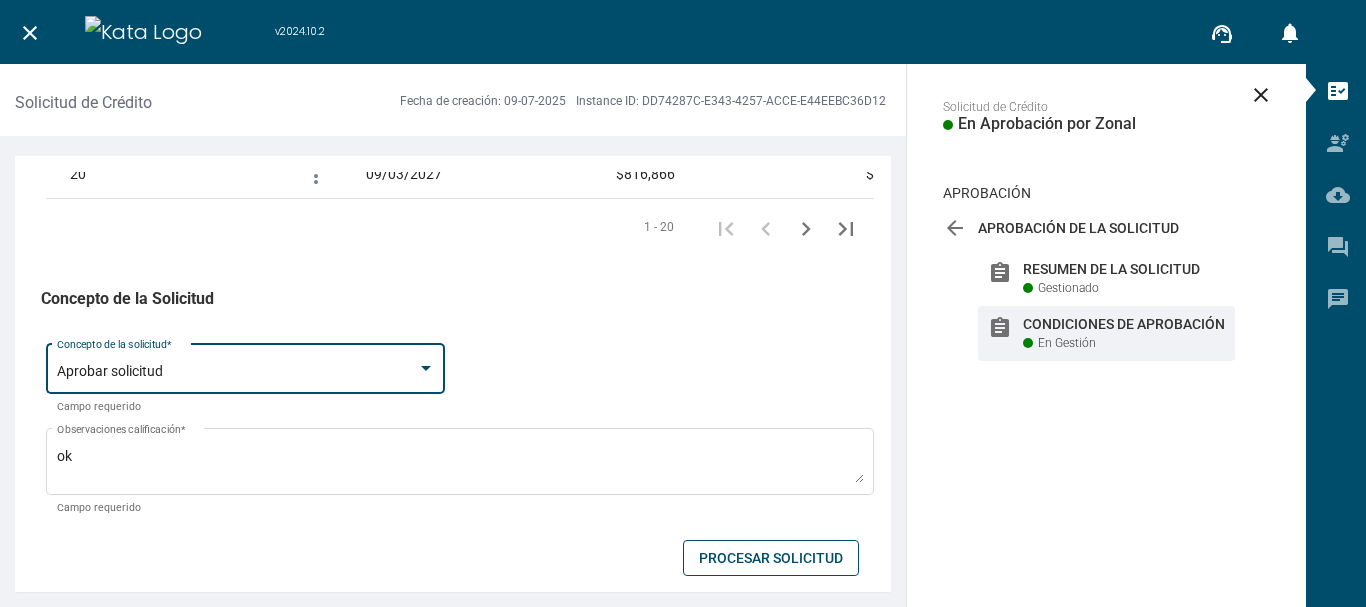 click on "Procesar Solicitud" at bounding box center [771, 558] 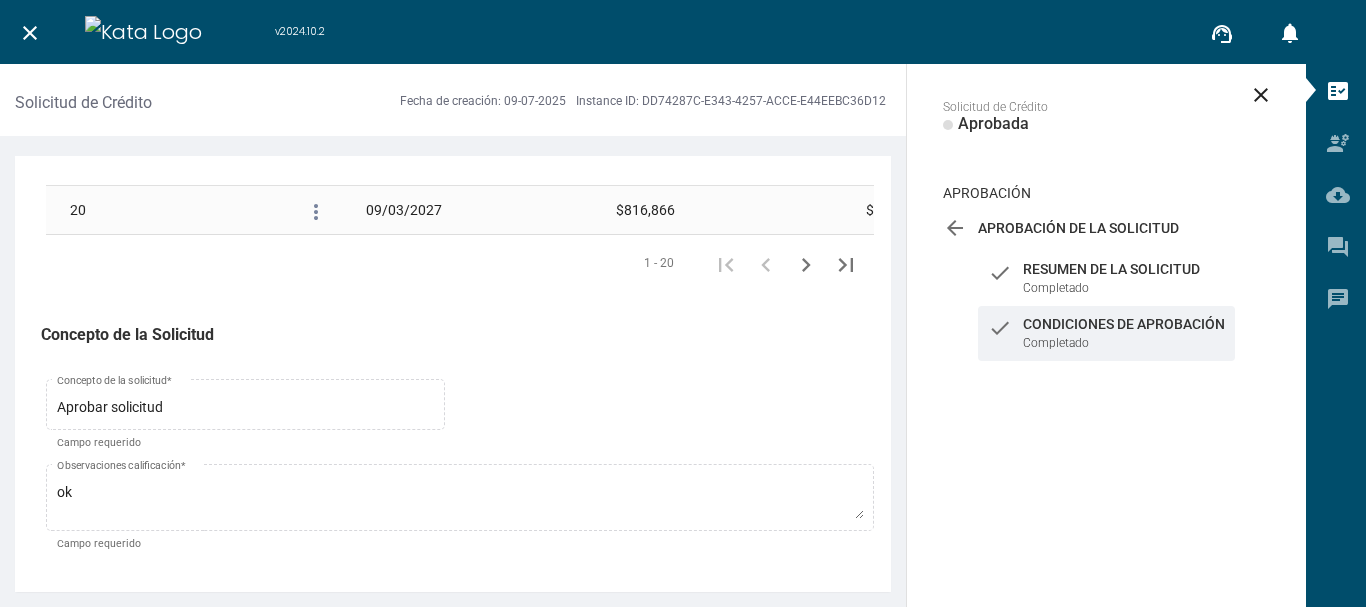 scroll, scrollTop: 3473, scrollLeft: 0, axis: vertical 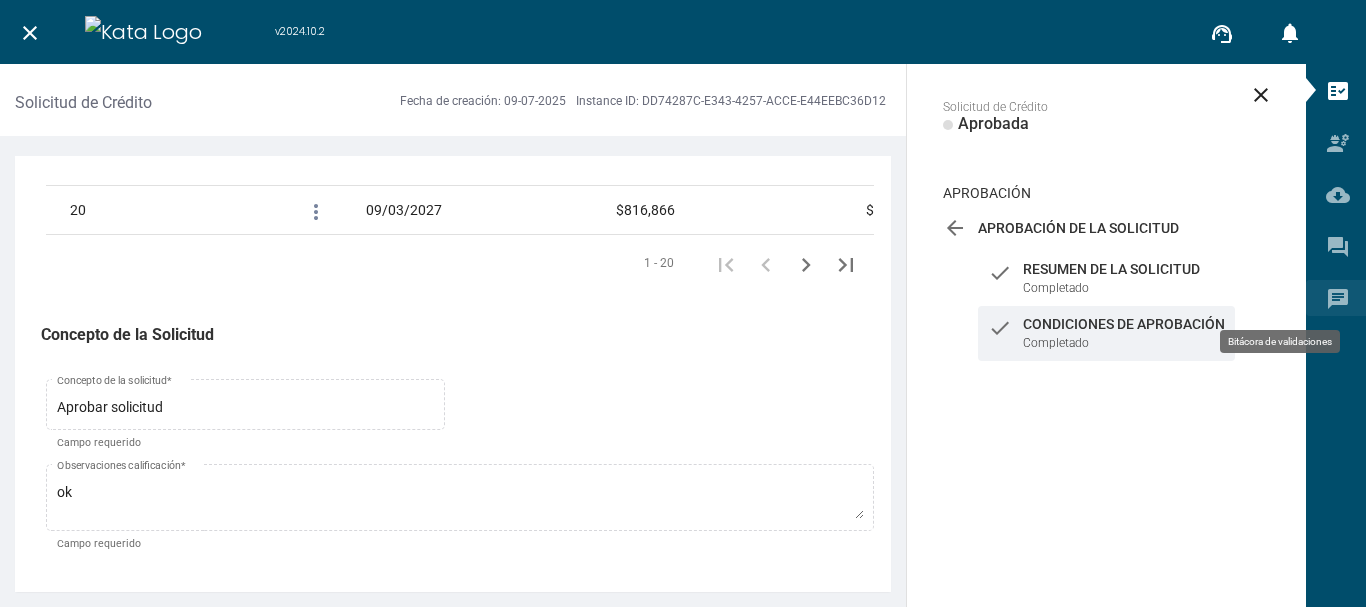 click on "chat" at bounding box center (1338, 299) 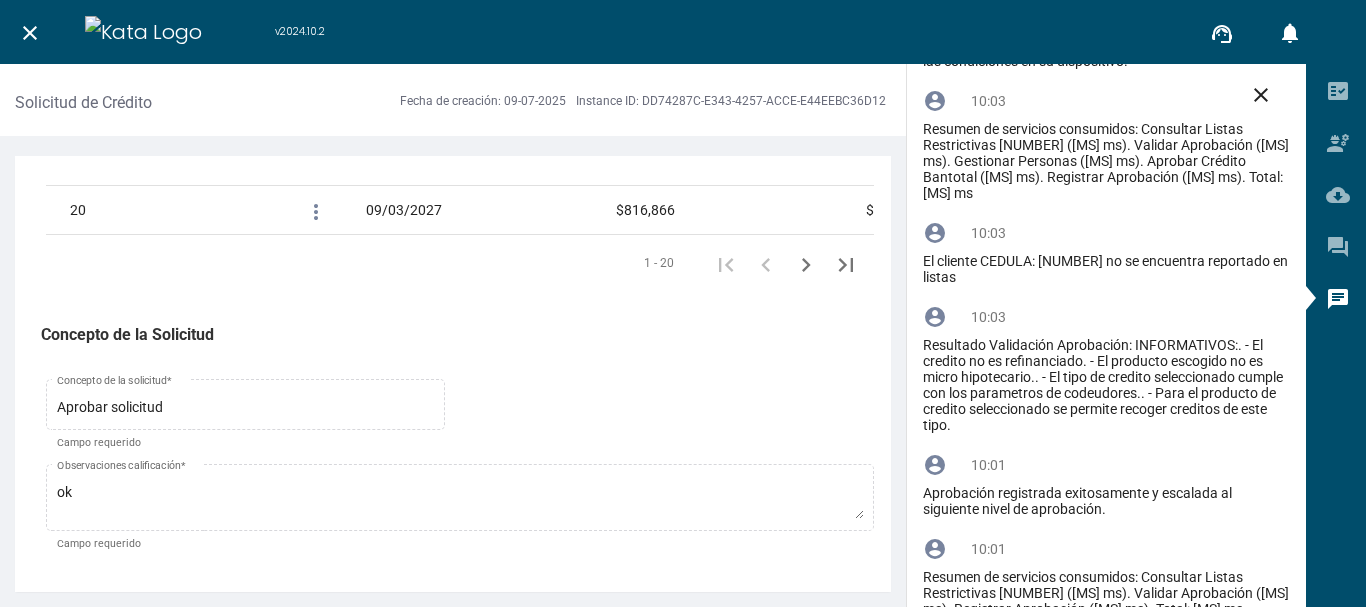 scroll, scrollTop: 0, scrollLeft: 0, axis: both 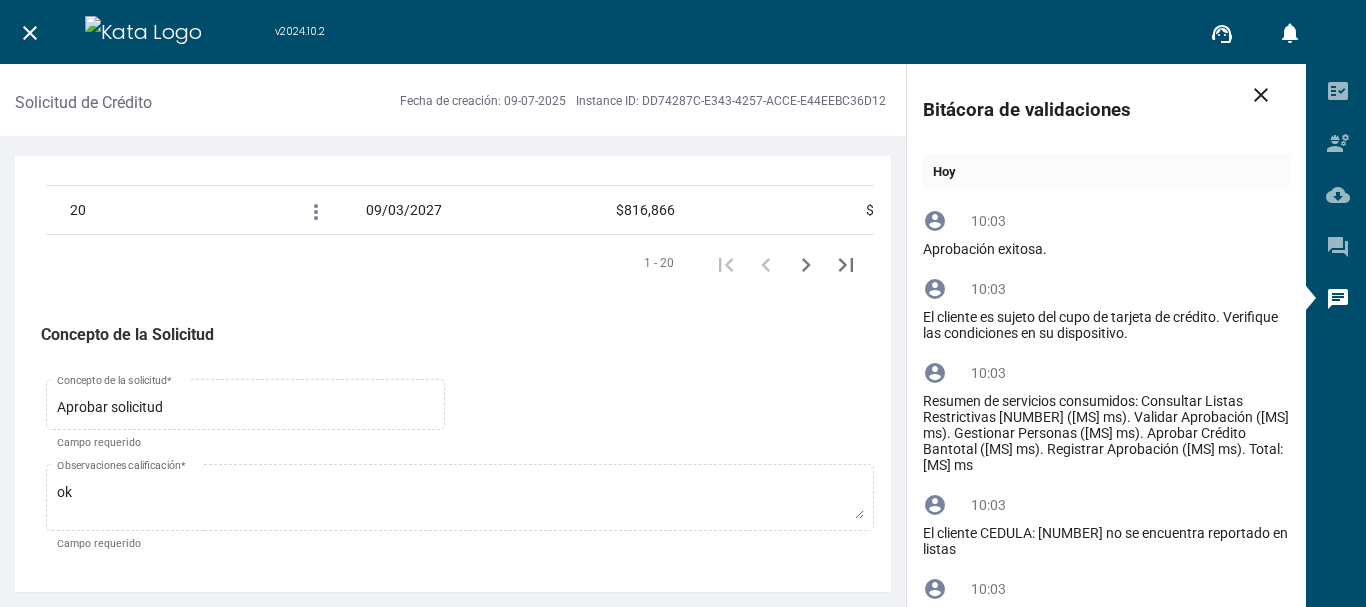 click on "close" at bounding box center [30, 33] 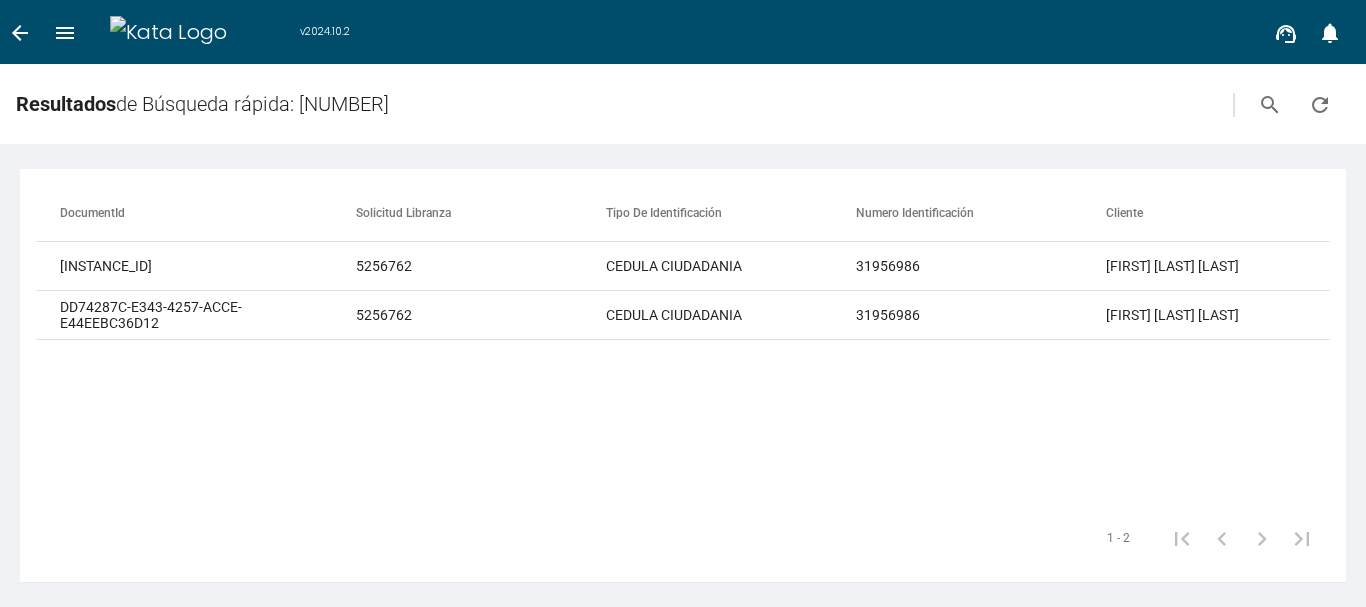 click on "refresh" at bounding box center [1320, 105] 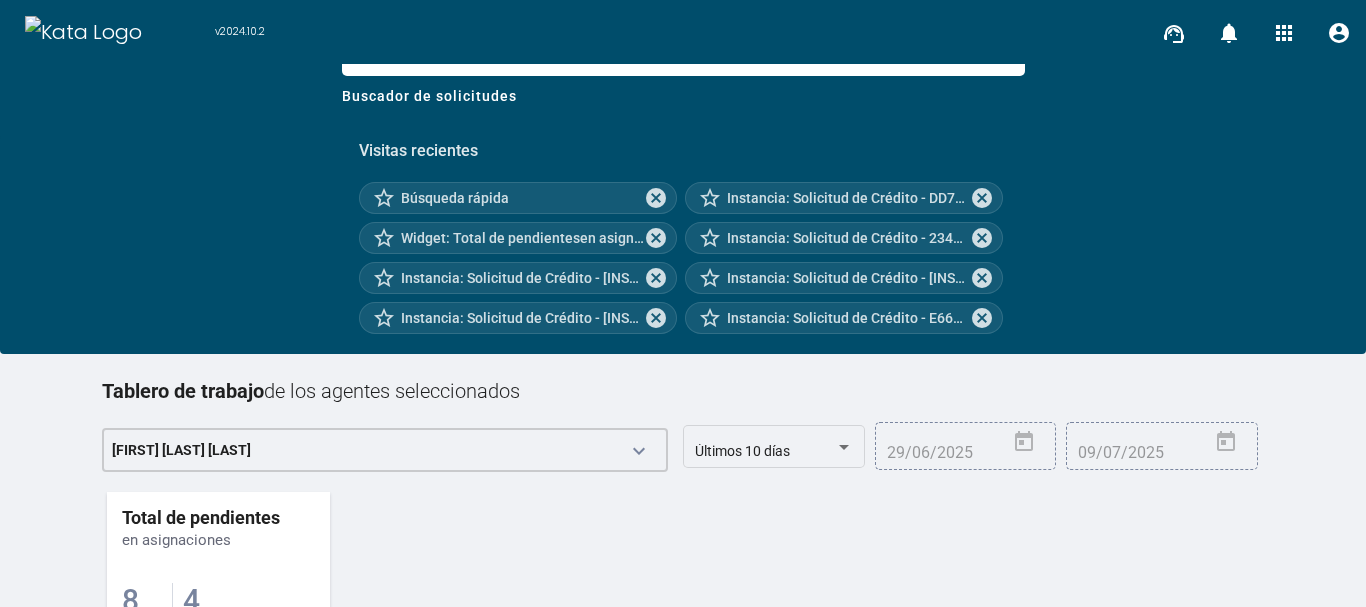 scroll, scrollTop: 254, scrollLeft: 0, axis: vertical 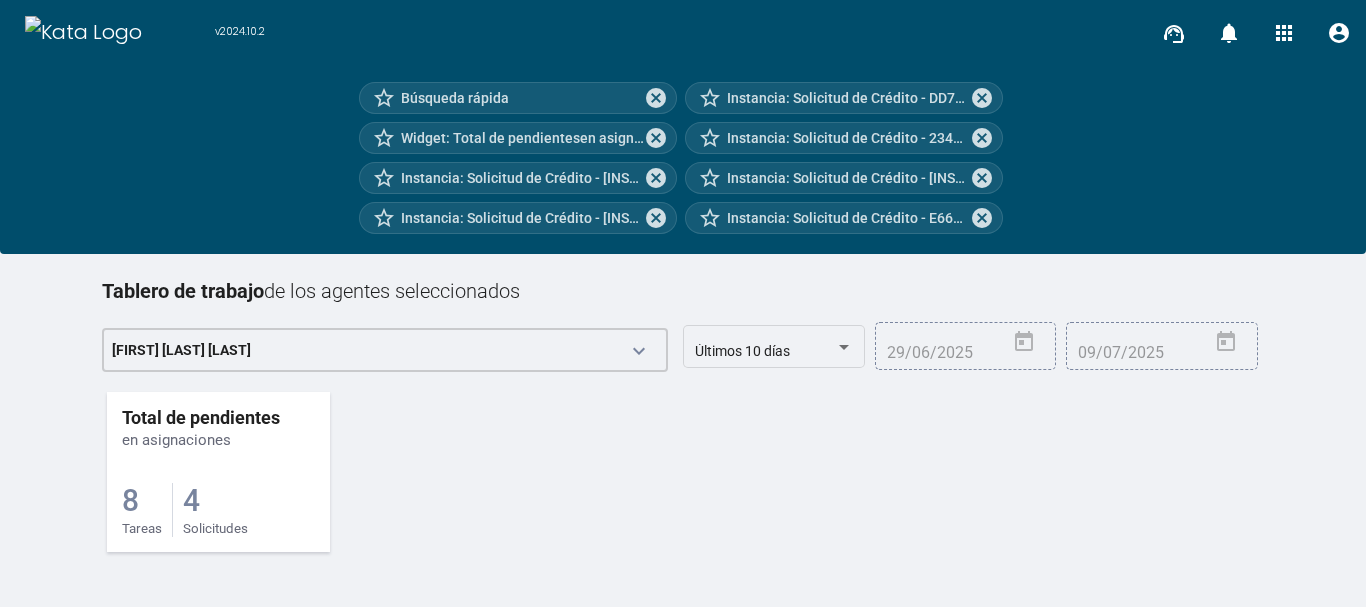 click on "4 Solicitudes" at bounding box center [215, 510] 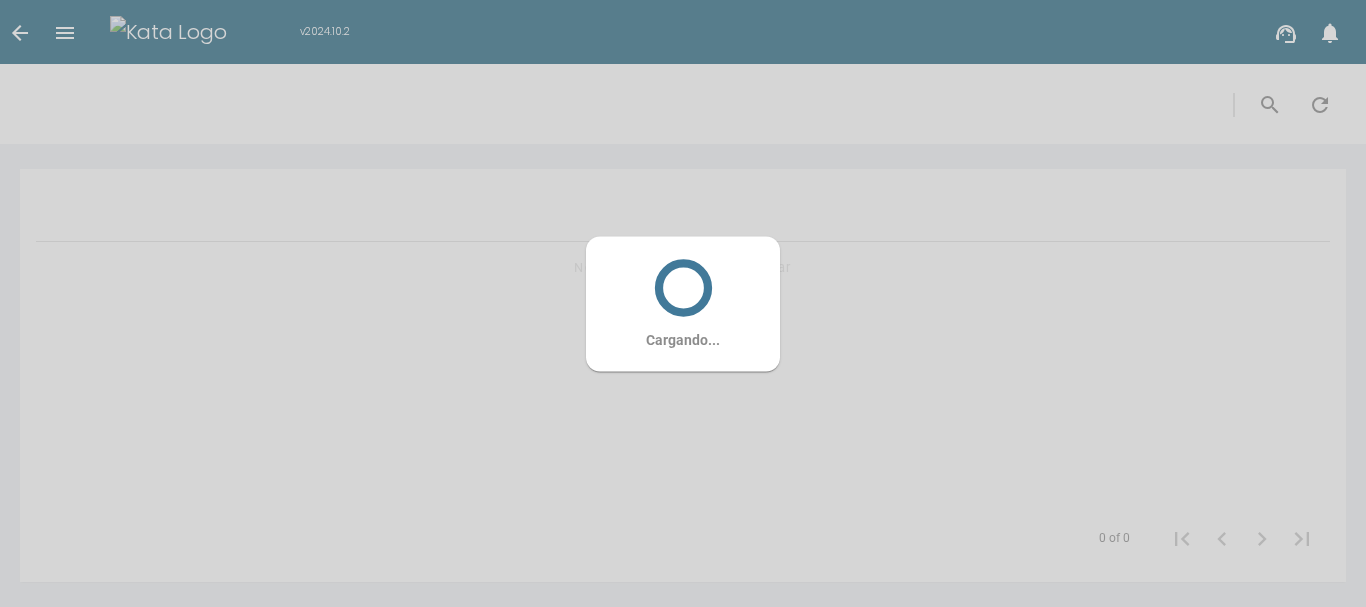 scroll, scrollTop: 0, scrollLeft: 0, axis: both 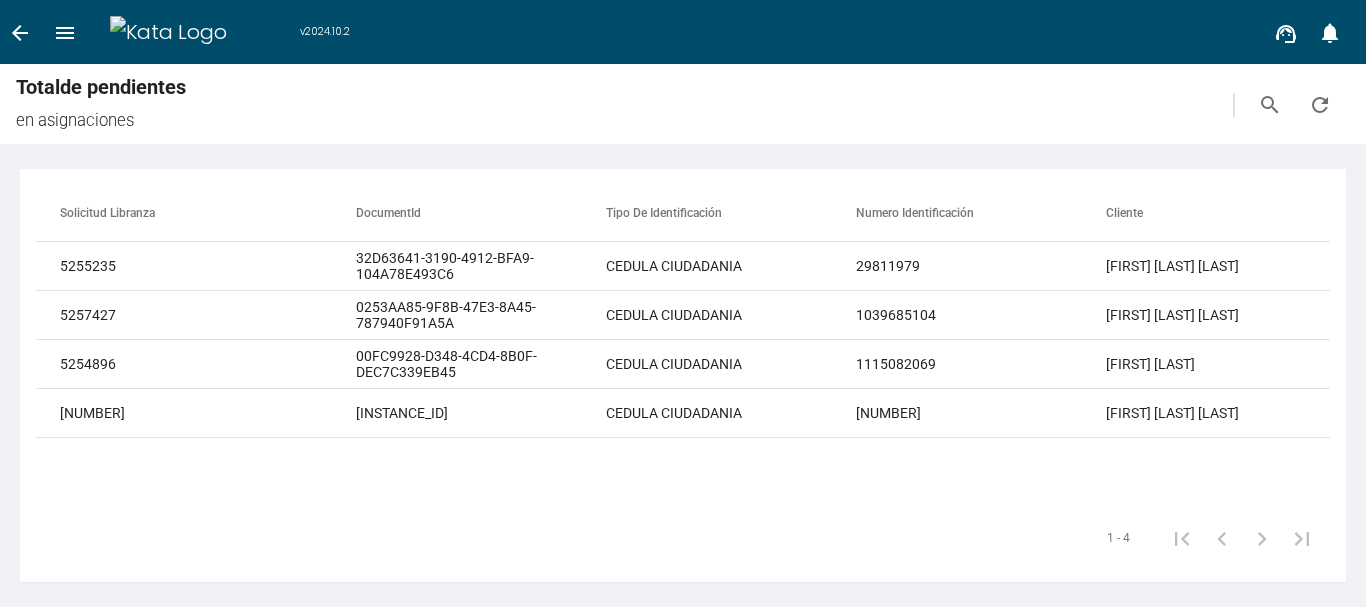 click on "refresh" at bounding box center (1320, 105) 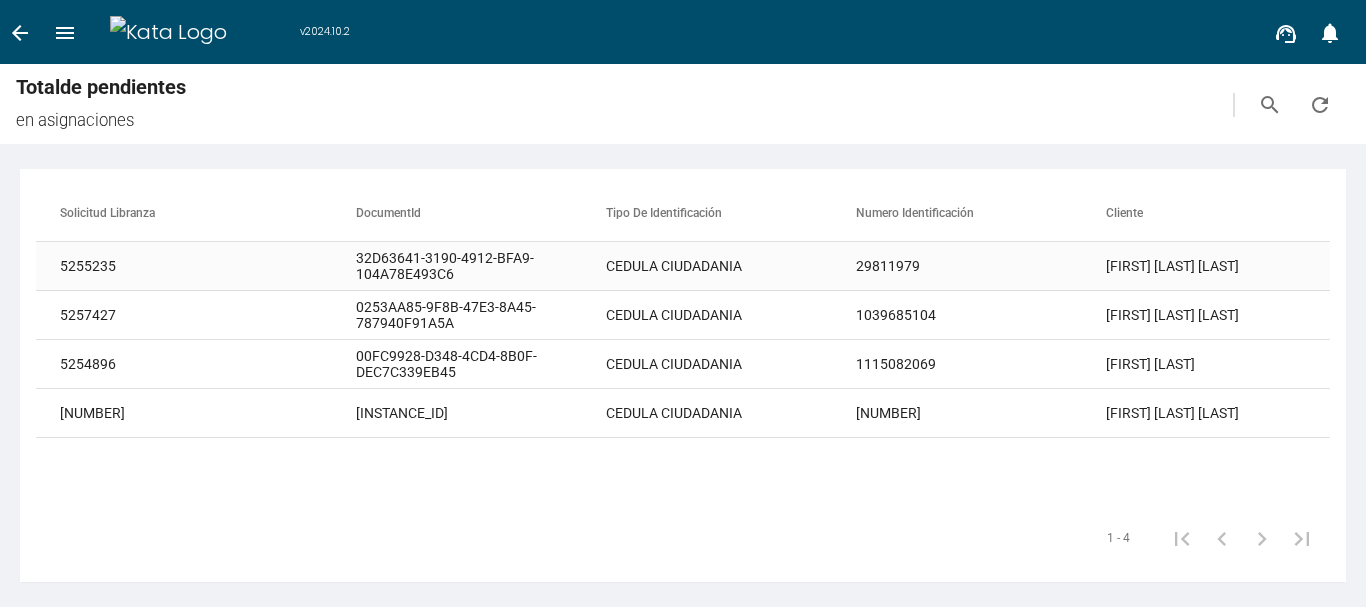 type 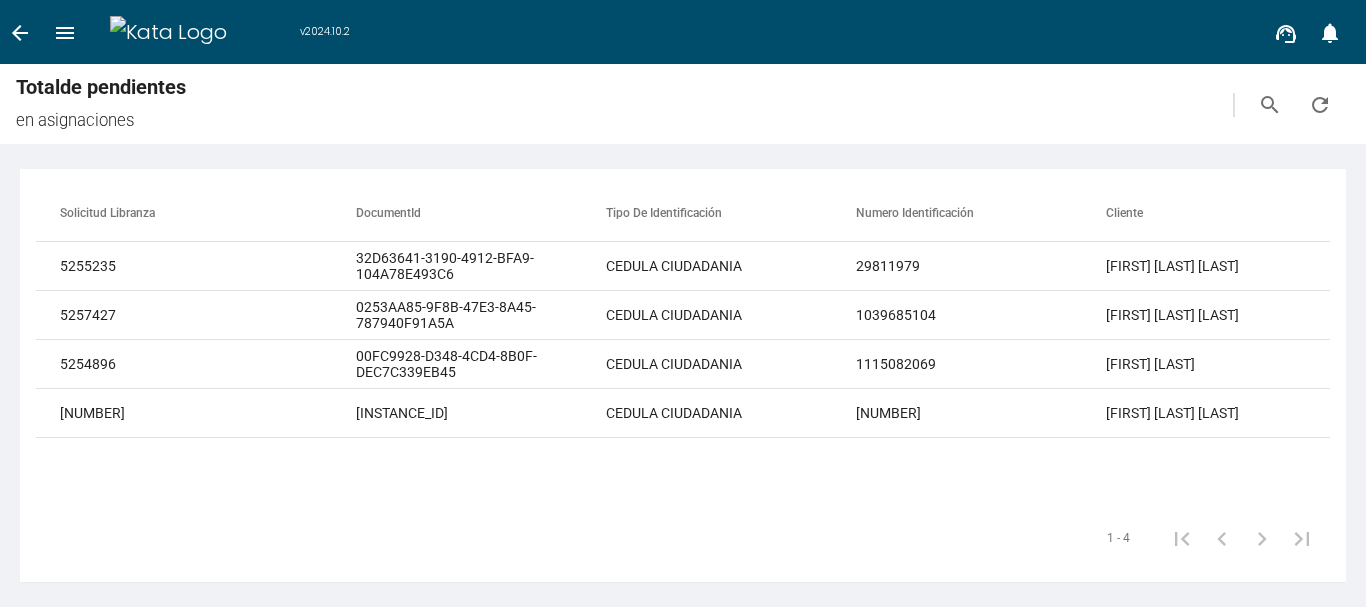 click on "refresh" at bounding box center [1320, 105] 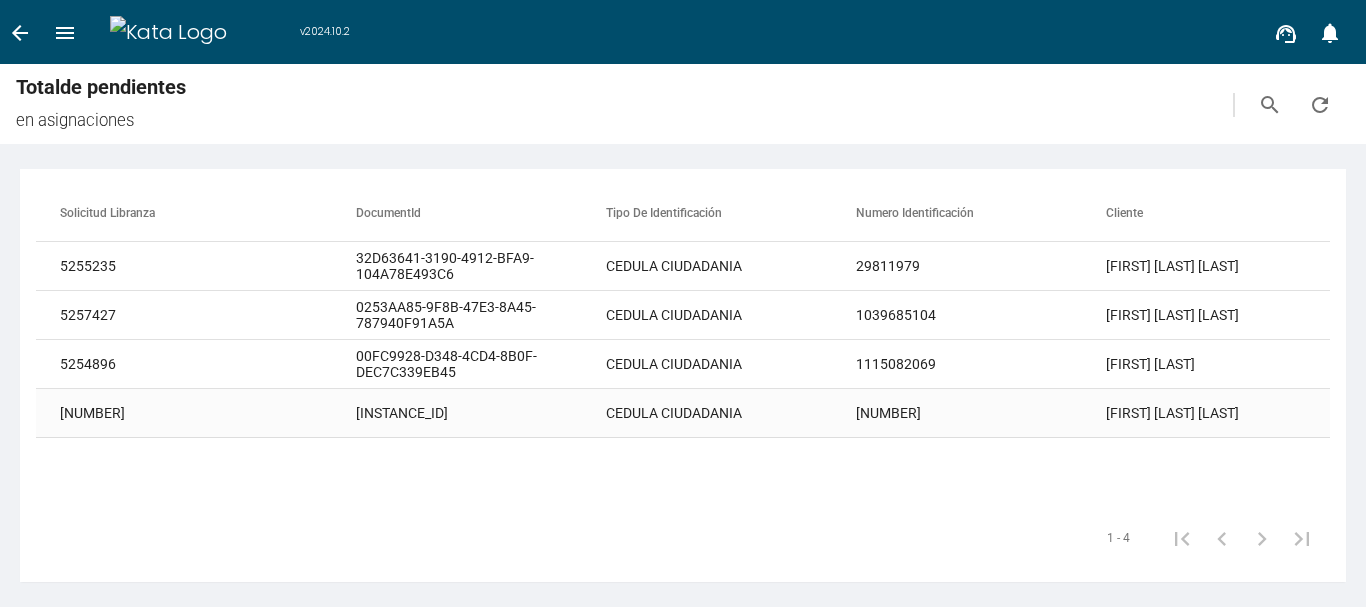 click on "[FIRST] [LAST] [LAST]" at bounding box center (1231, 266) 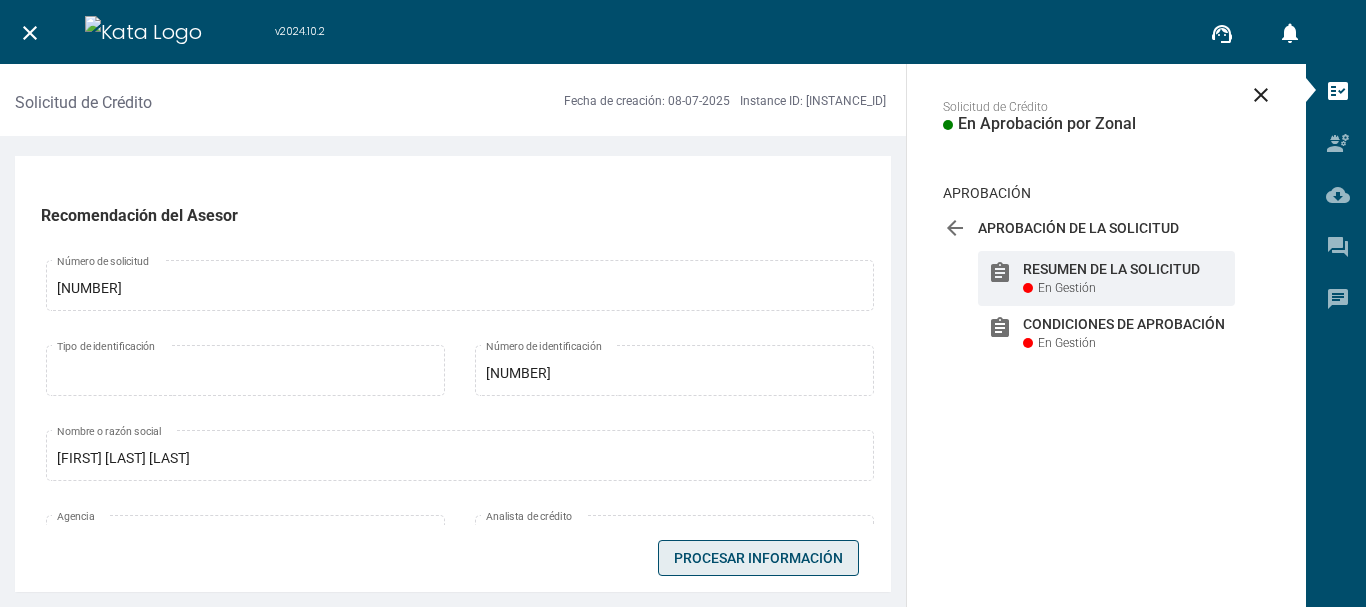 click on "Procesar Información" at bounding box center (758, 558) 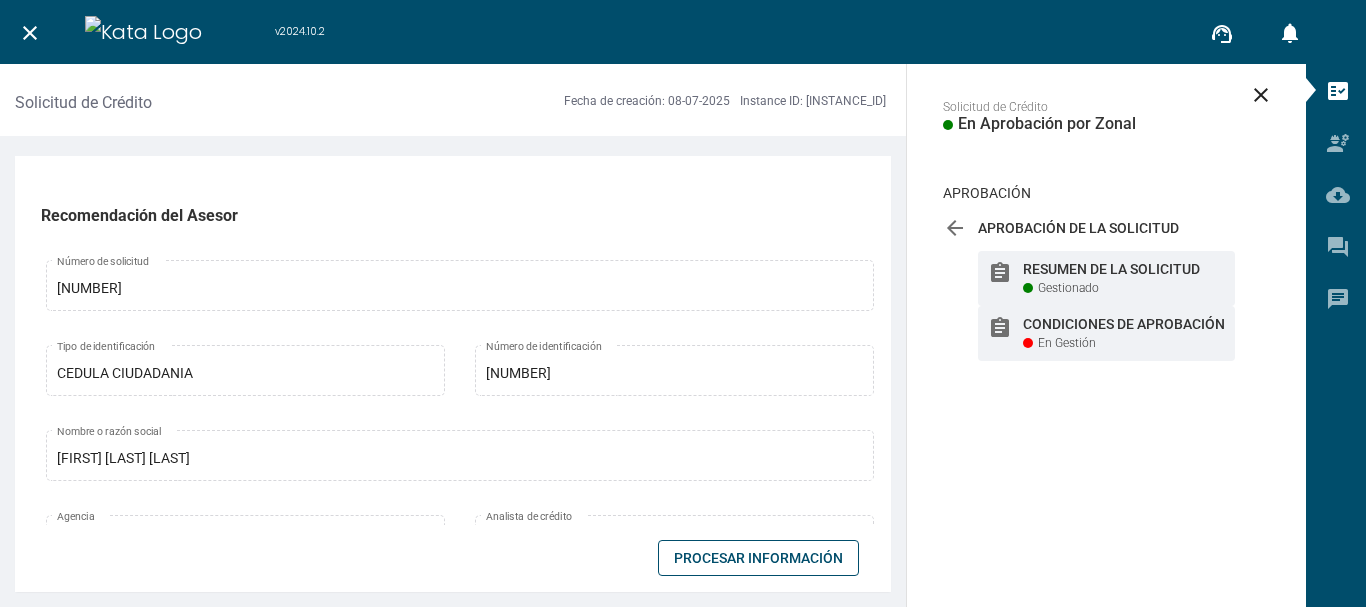 click on "assignment Condiciones de Aprobación En Gestión" at bounding box center [1106, 278] 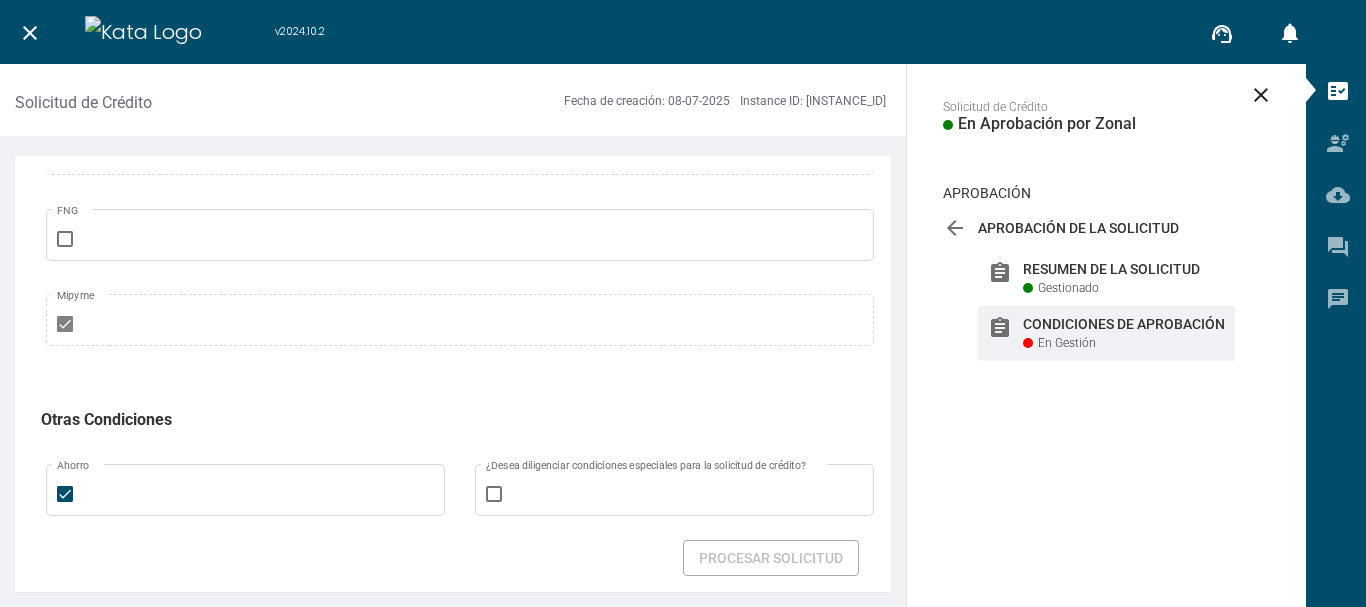 scroll, scrollTop: 1111, scrollLeft: 0, axis: vertical 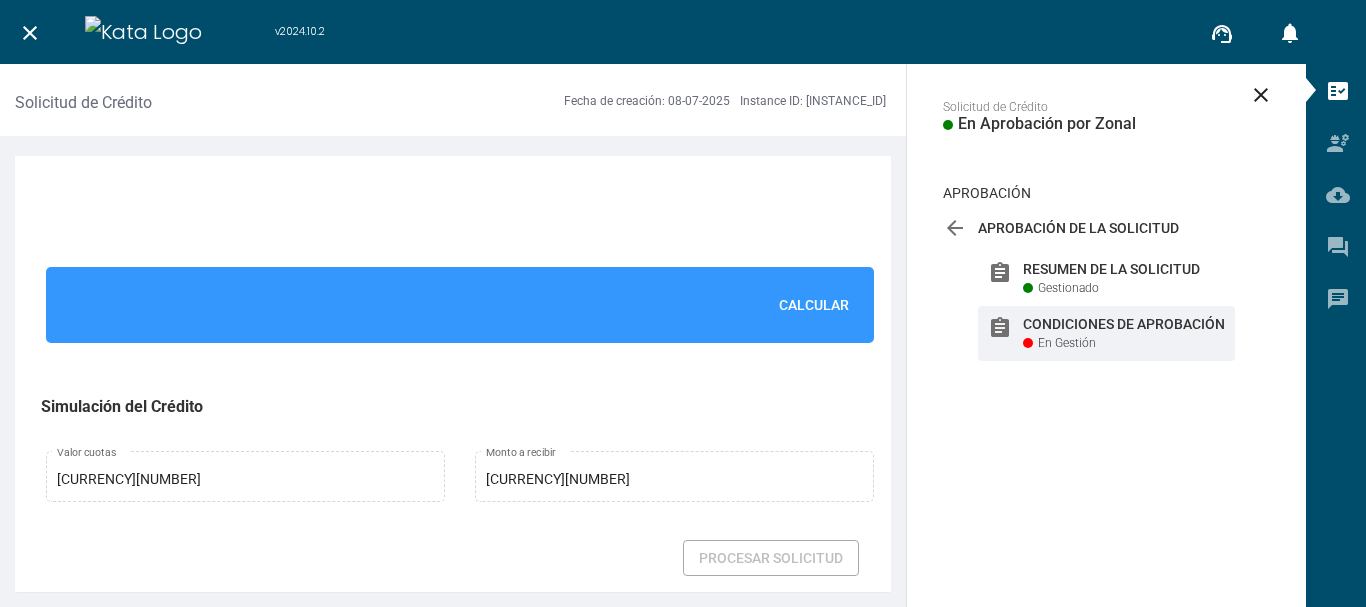 click on "Calcular" at bounding box center [814, 305] 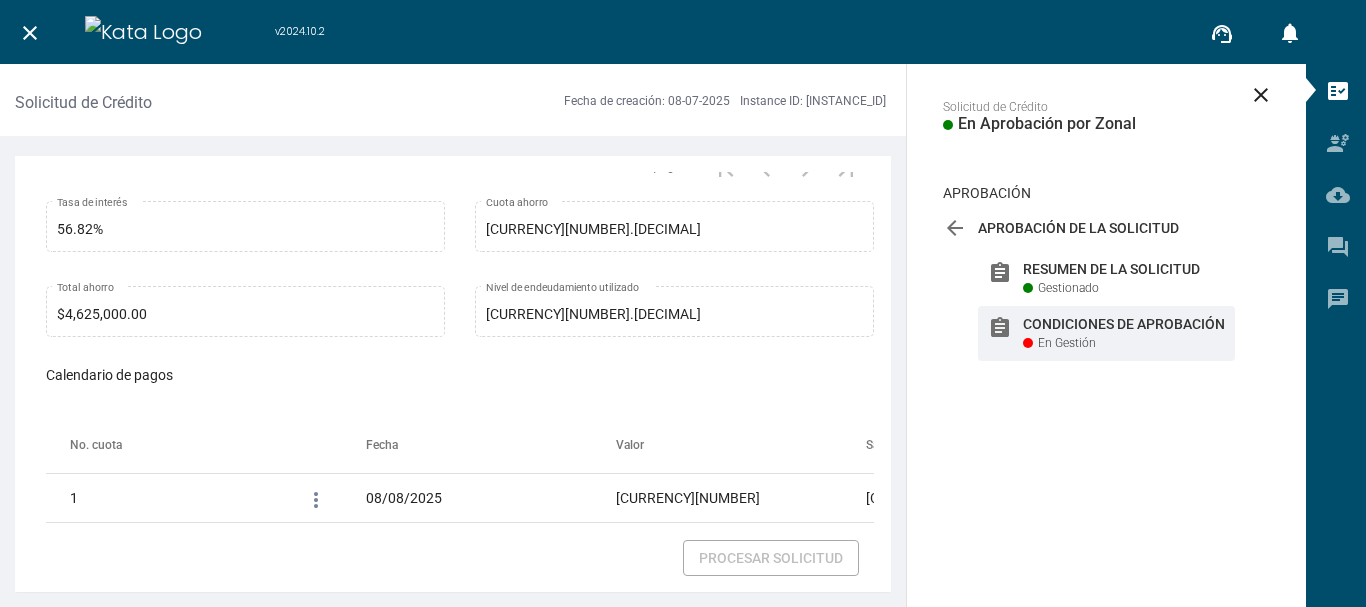 scroll, scrollTop: 3509, scrollLeft: 0, axis: vertical 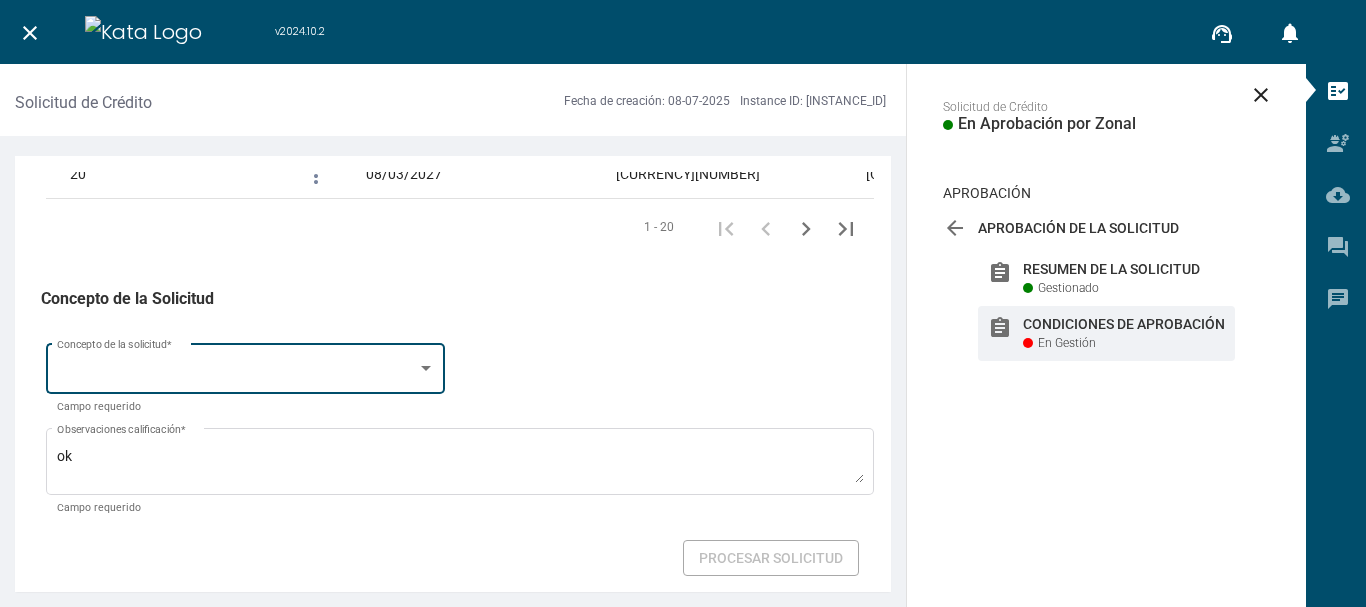 click on "Concepto de la solicitud   *" at bounding box center [246, 366] 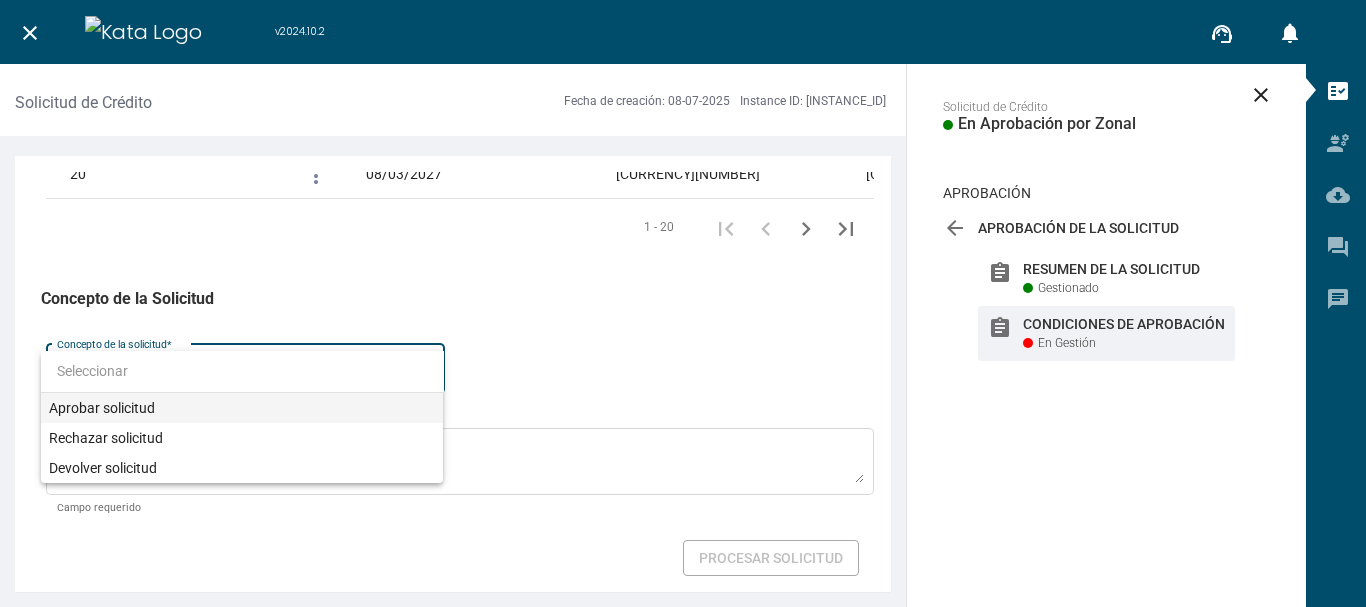 click on "Aprobar solicitud" at bounding box center (242, 408) 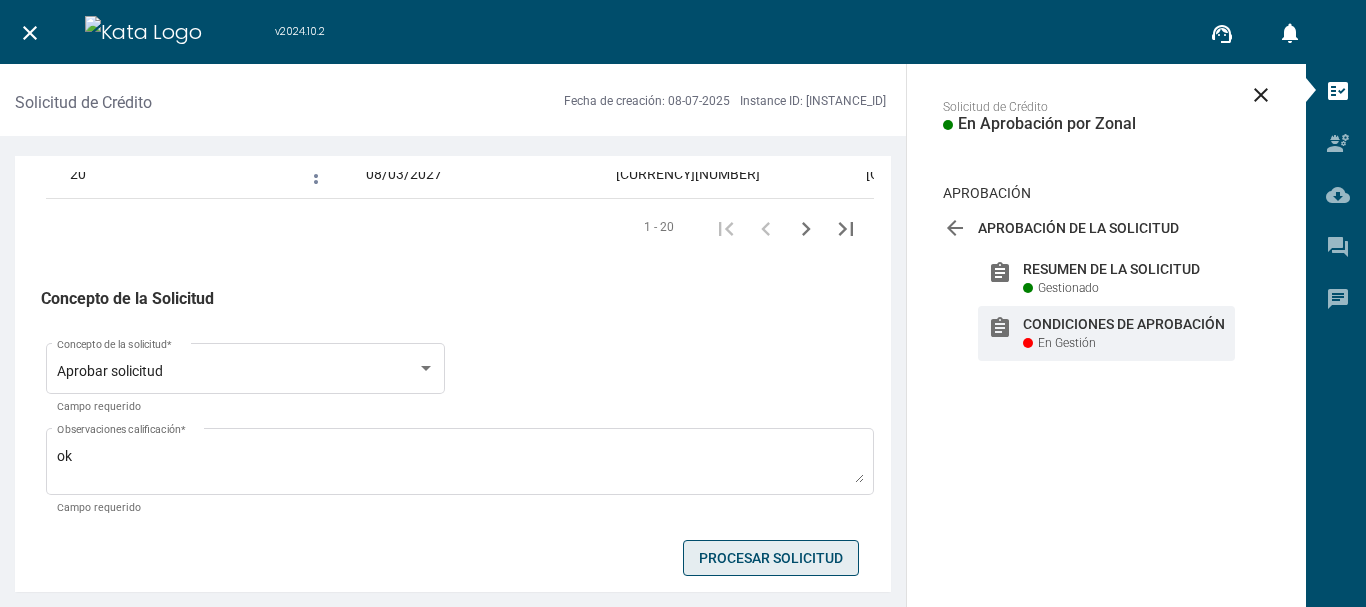 click on "Procesar Solicitud" at bounding box center (771, 558) 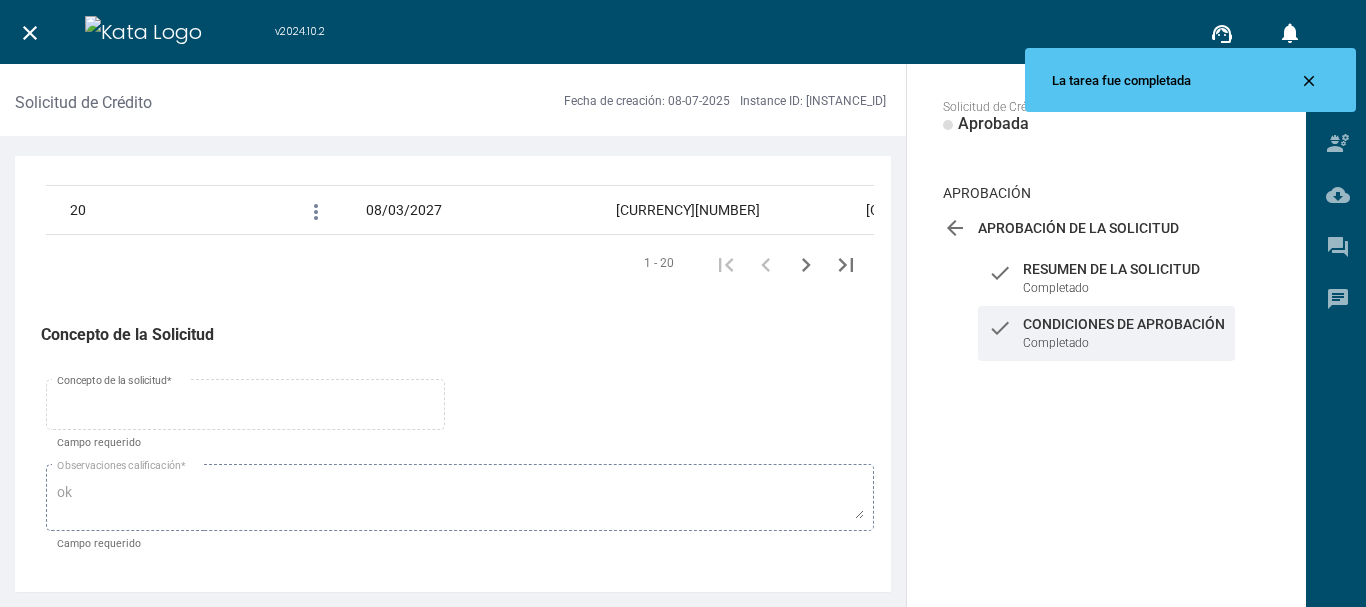 scroll, scrollTop: 3473, scrollLeft: 0, axis: vertical 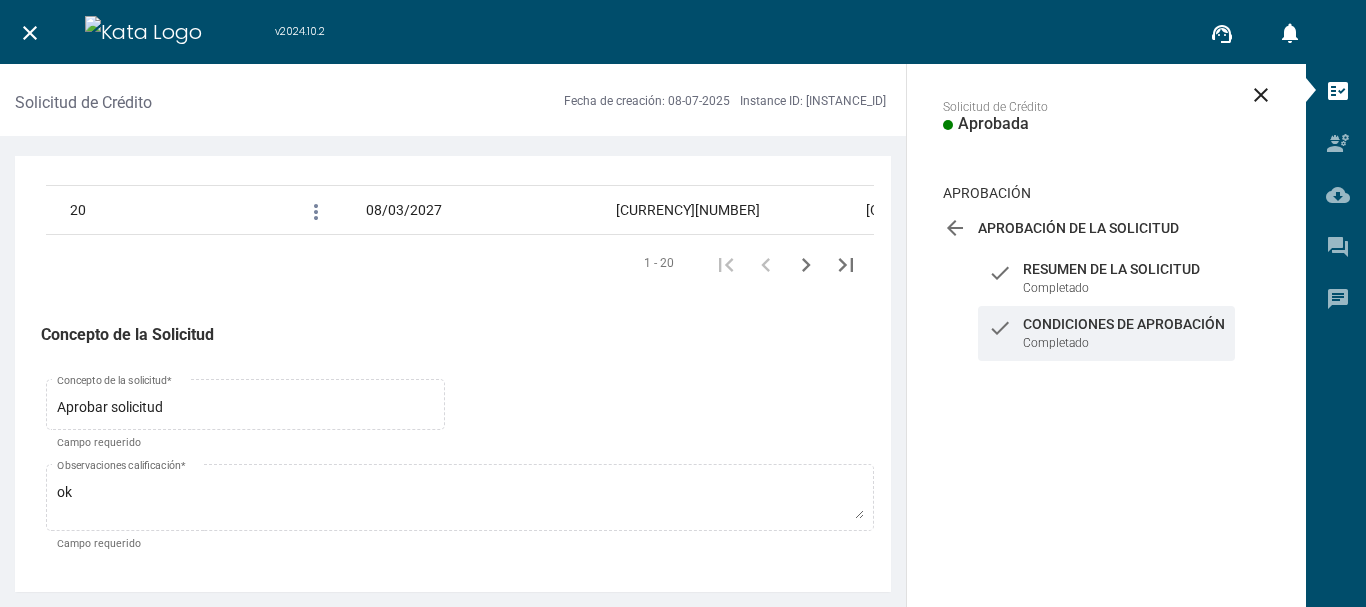 click on "close" at bounding box center (30, 33) 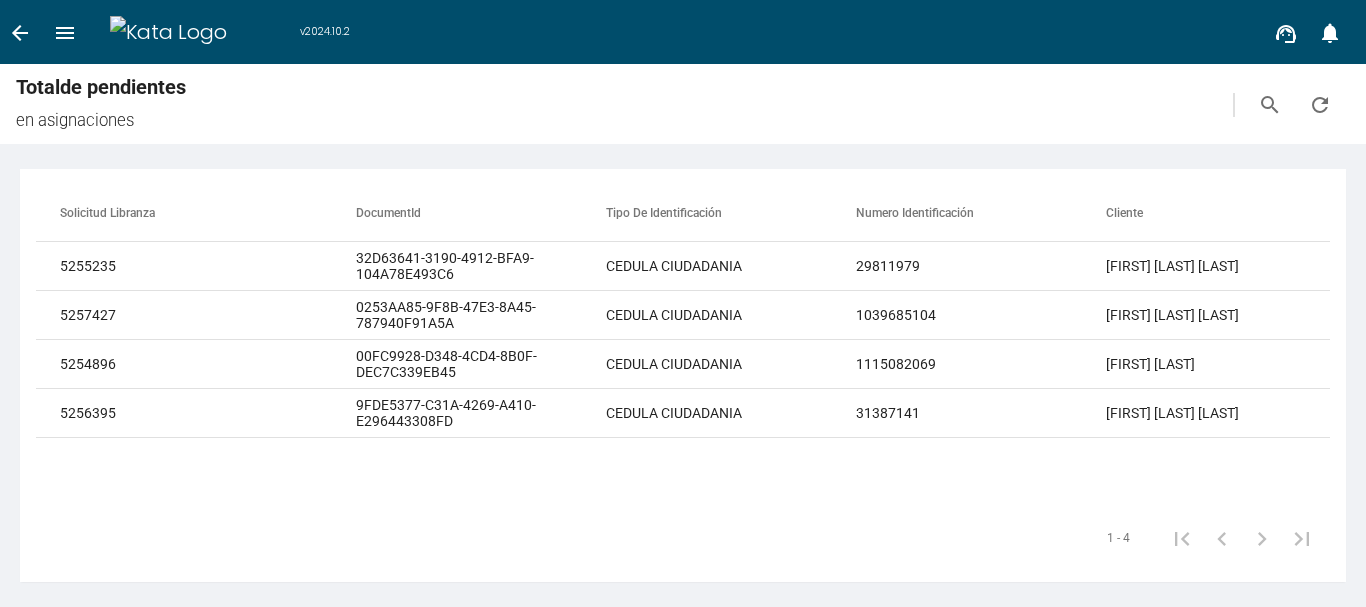 click on "refresh" at bounding box center [1320, 104] 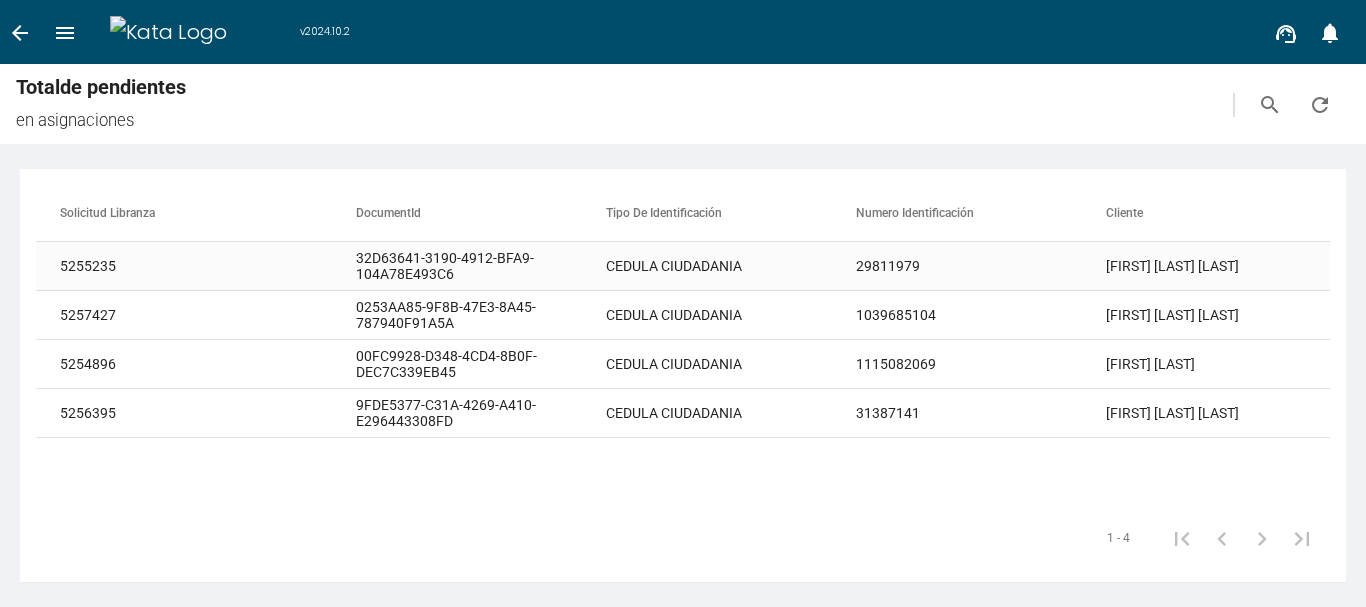 type 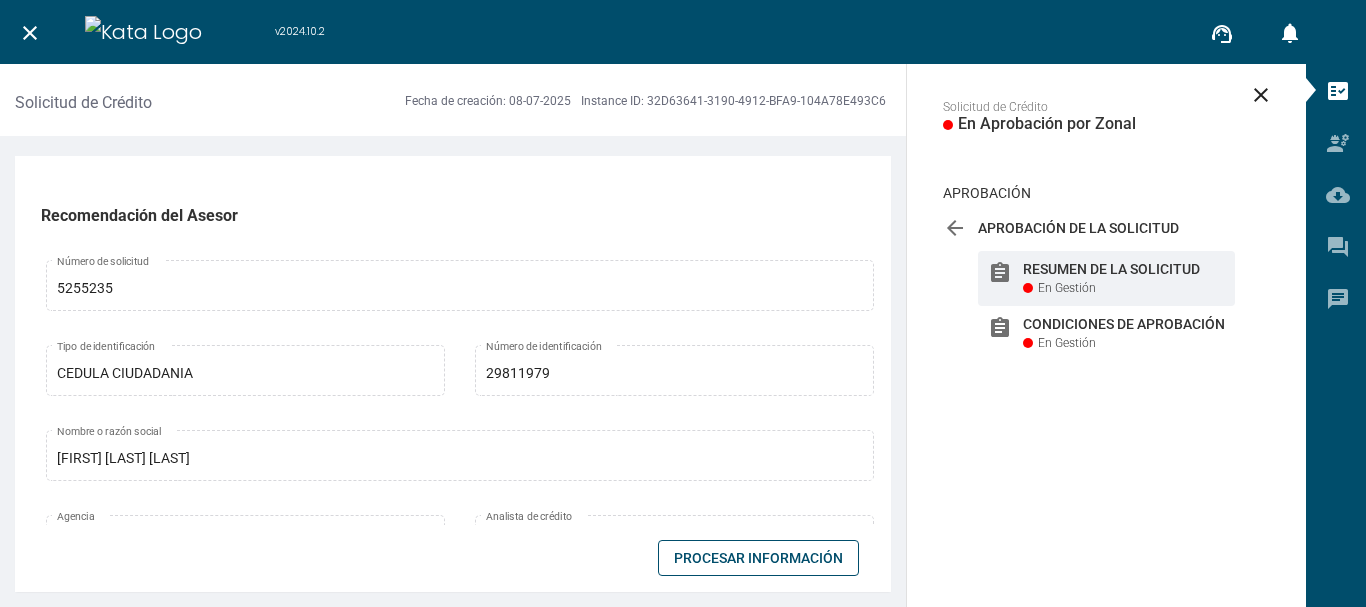 click on "Condiciones de Aprobación" at bounding box center (1124, 269) 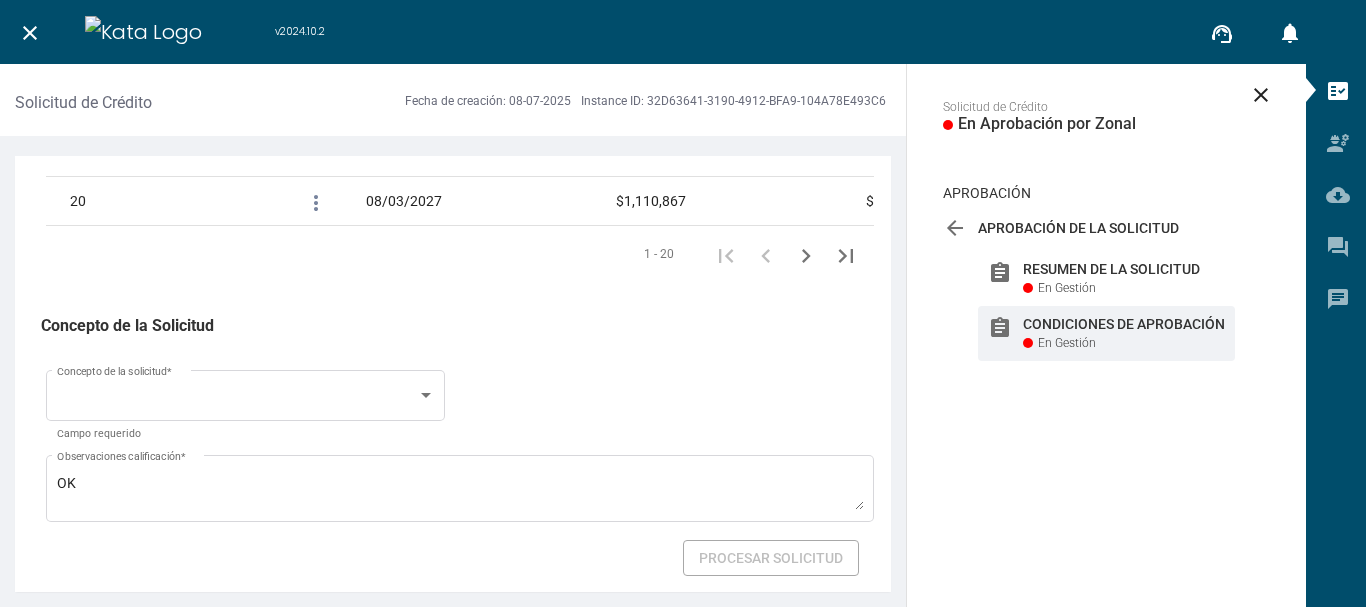 scroll, scrollTop: 3509, scrollLeft: 0, axis: vertical 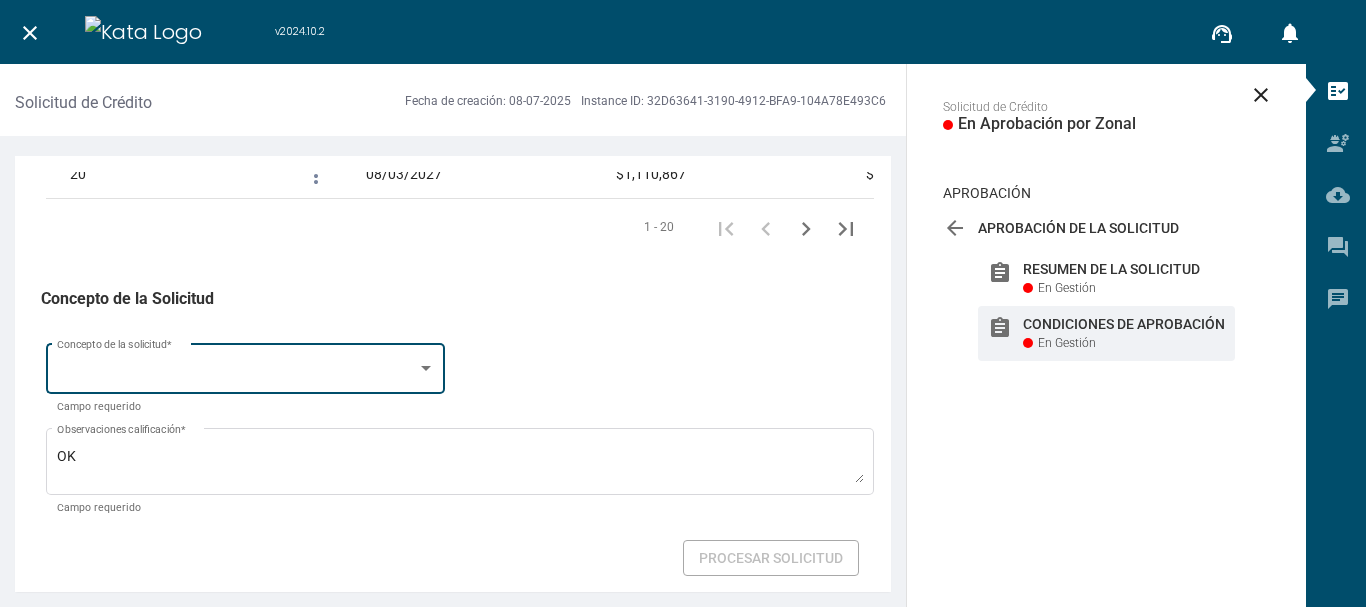 click at bounding box center [237, 372] 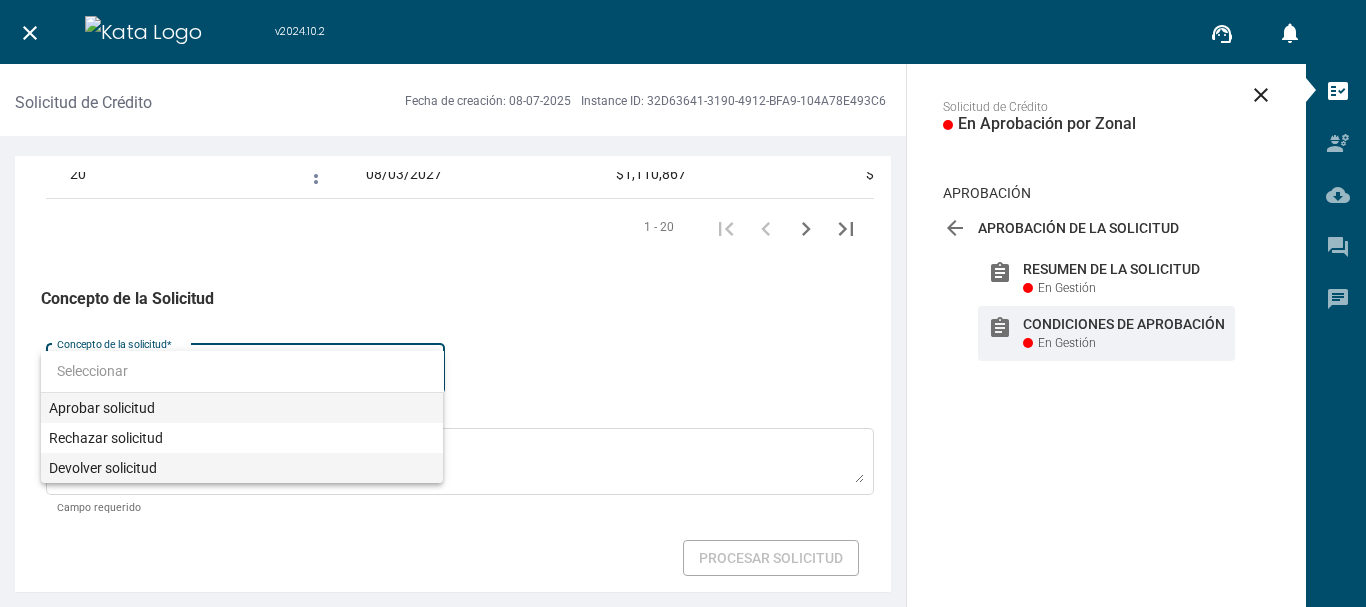 click on "Devolver solicitud" at bounding box center (242, 468) 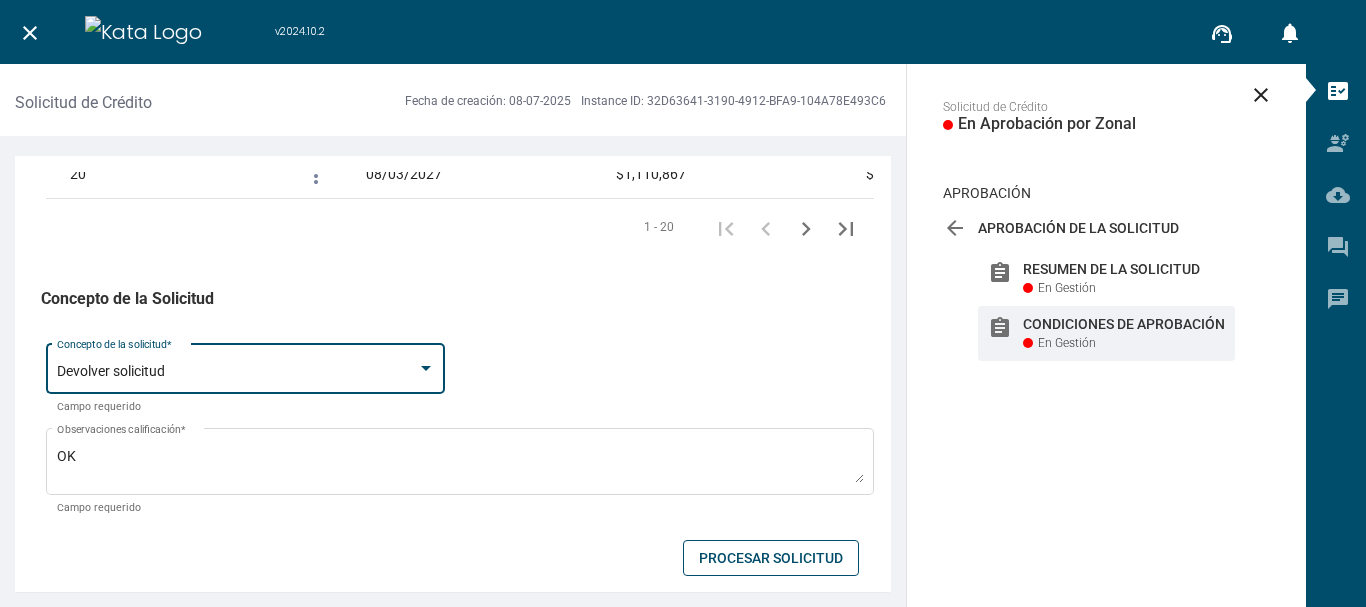 click on "Procesar Solicitud" at bounding box center [771, 558] 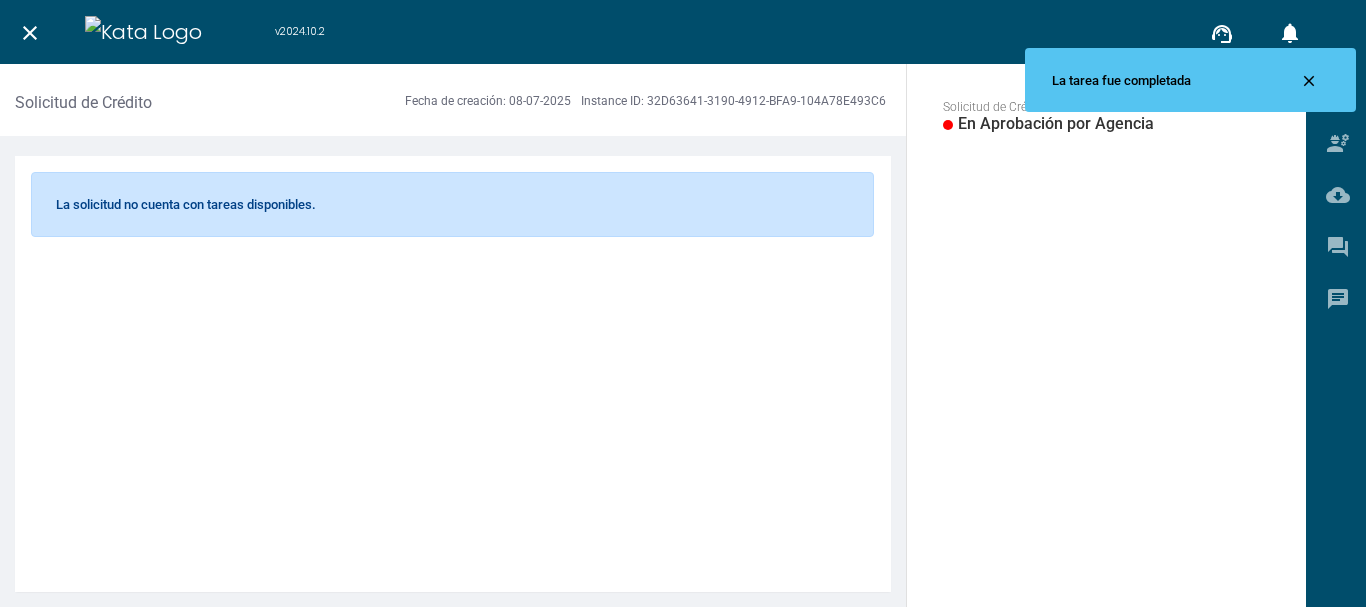 click on "close" at bounding box center (30, 33) 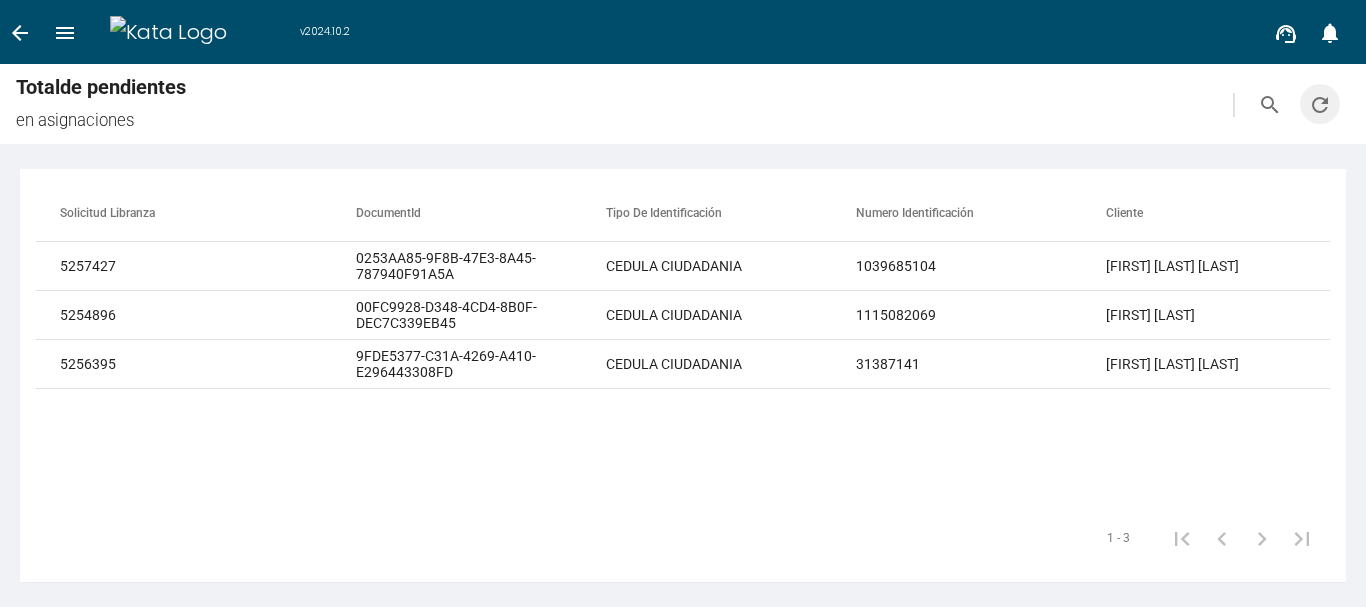 click on "refresh" at bounding box center (1320, 105) 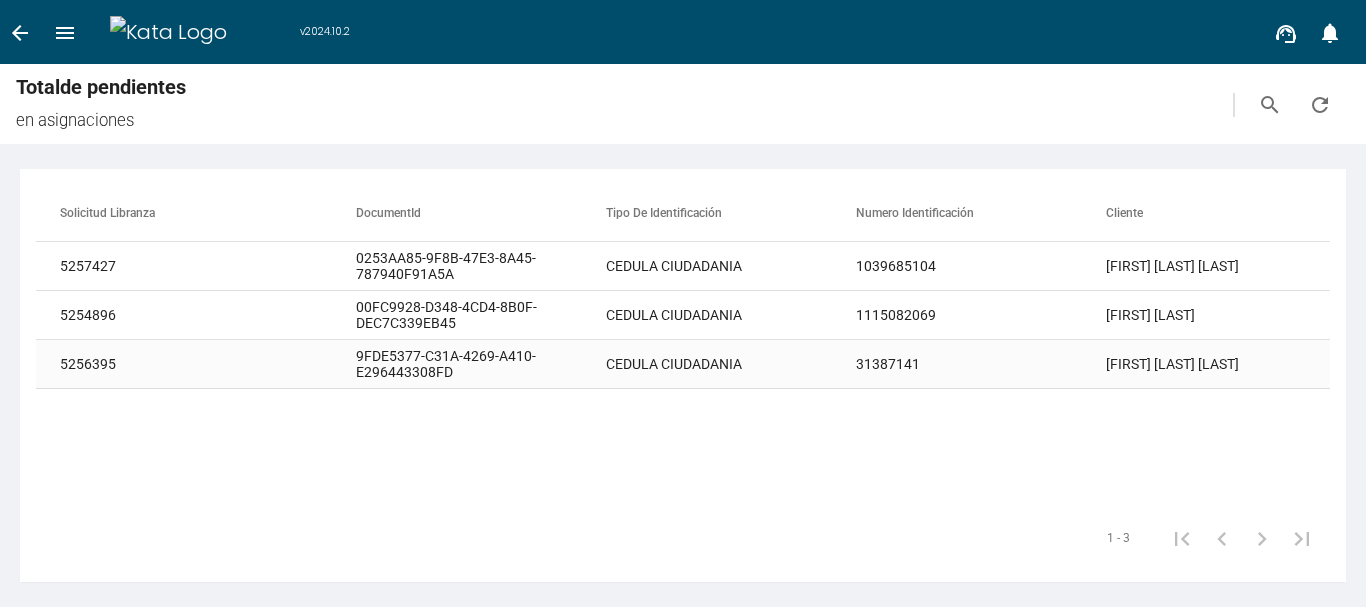 click on "9FDE5377-C31A-4269-A410-E296443308FD" at bounding box center [481, 266] 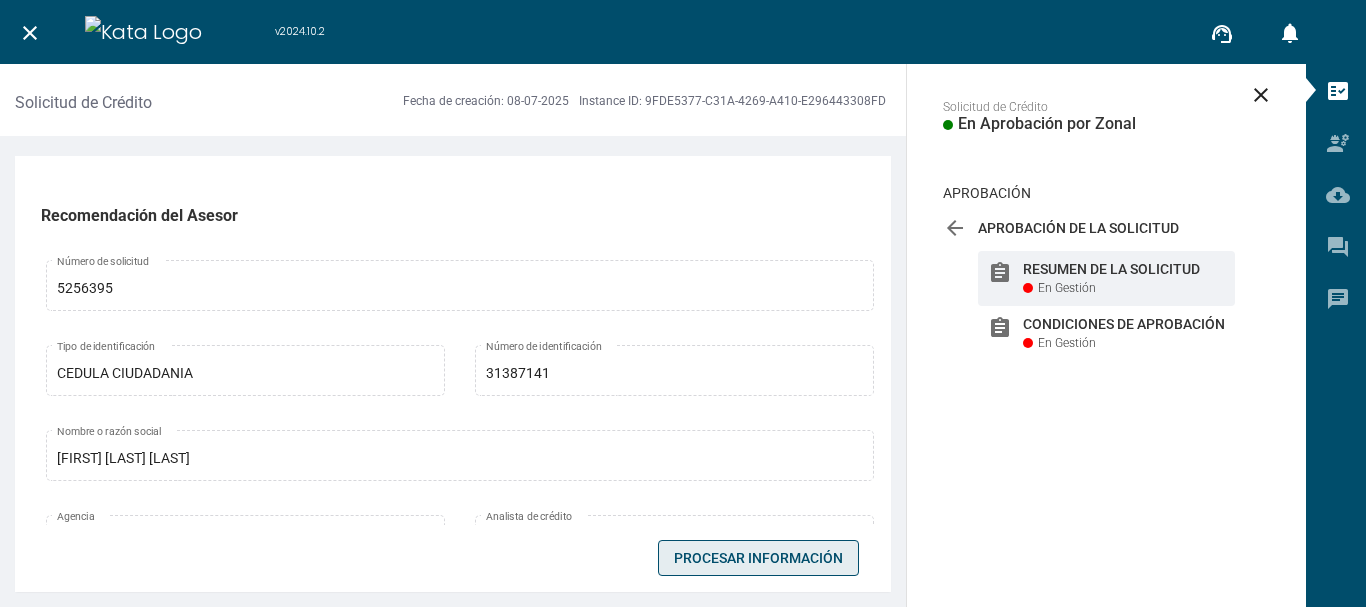 click on "Procesar Información" at bounding box center [758, 558] 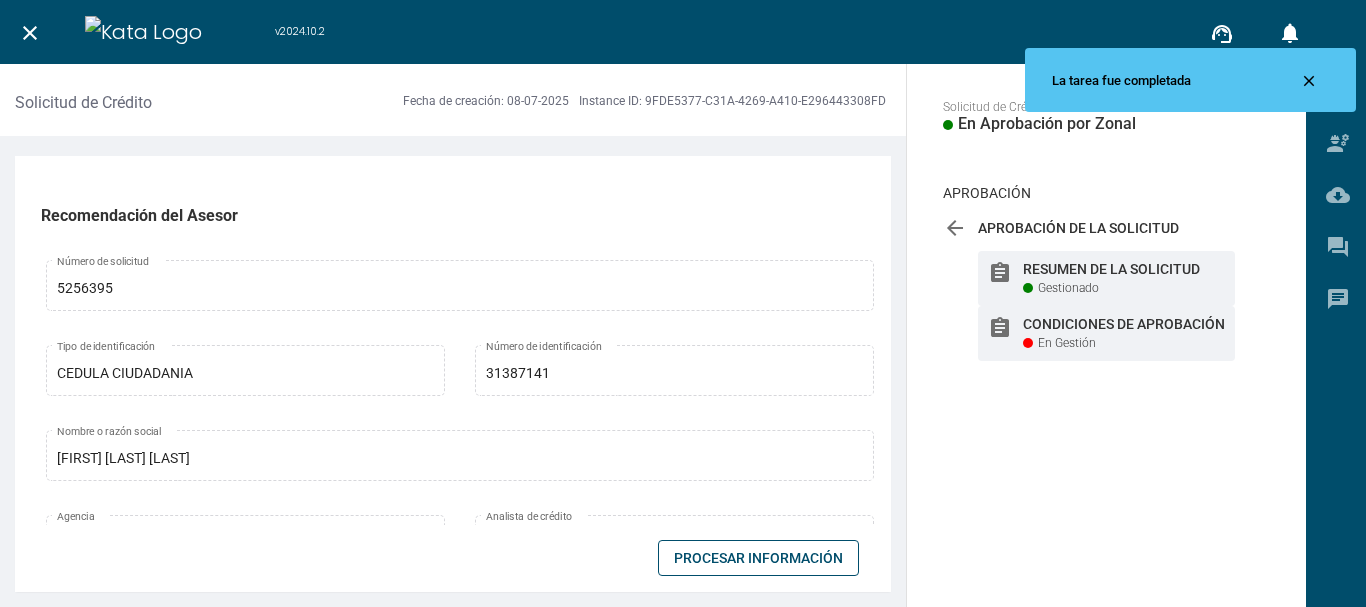 click on "En Gestión" at bounding box center [1068, 288] 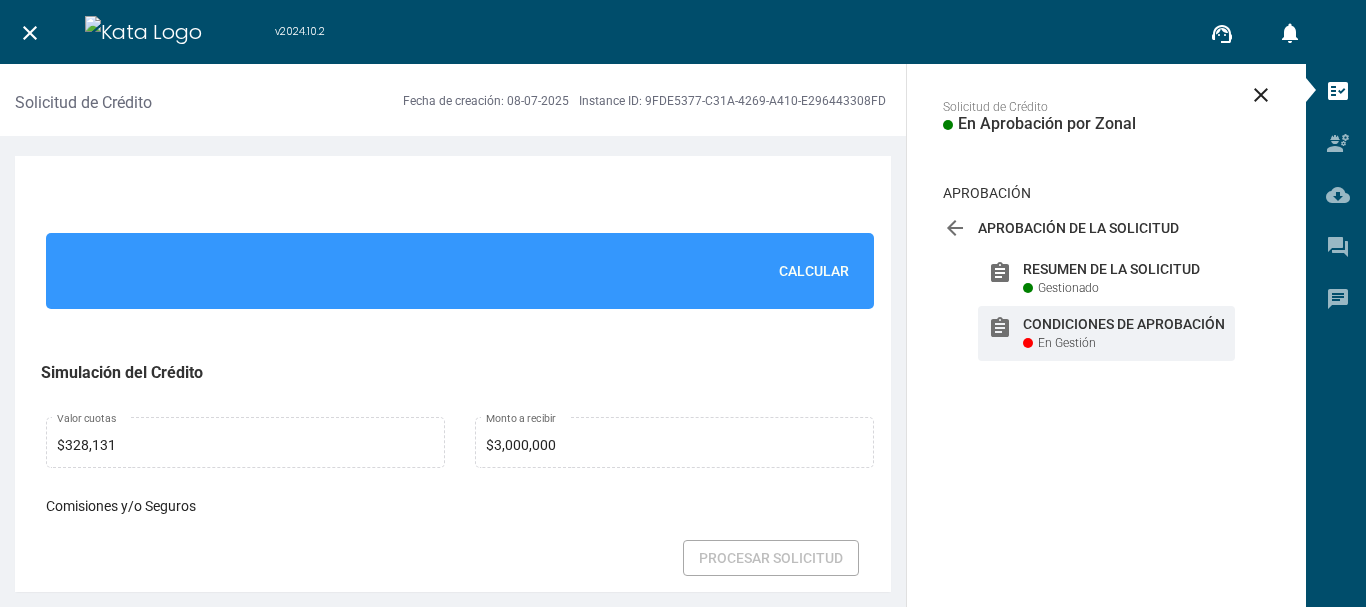 scroll, scrollTop: 1486, scrollLeft: 0, axis: vertical 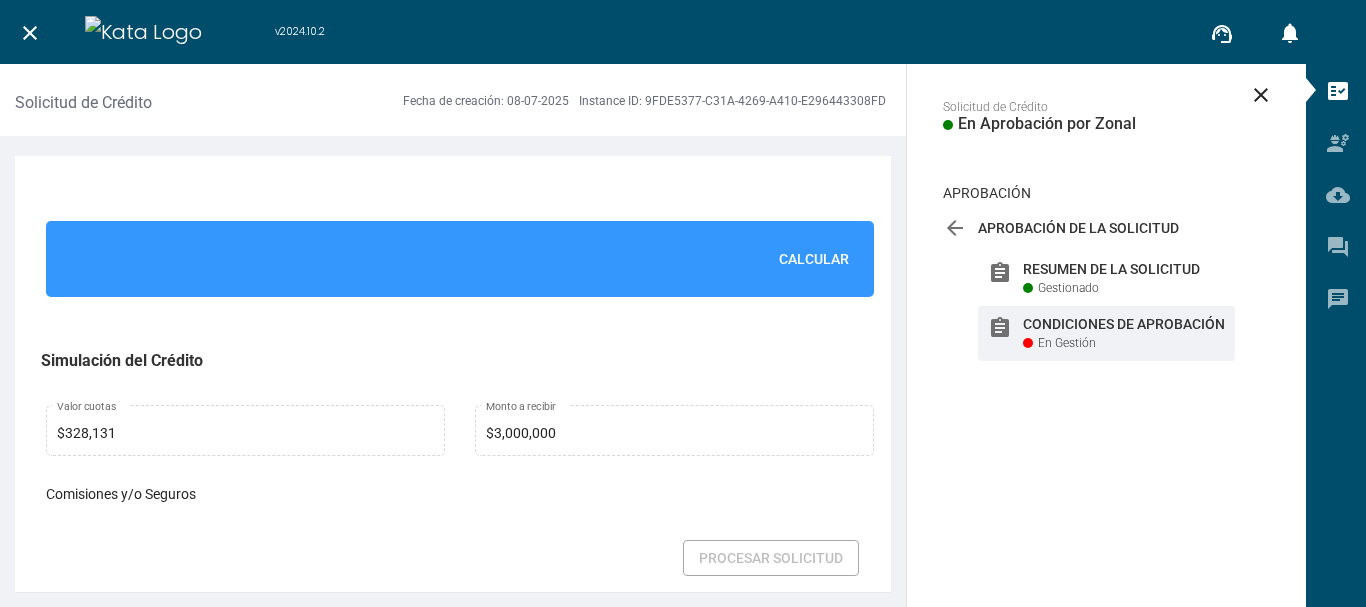 click on "Calcular" at bounding box center (814, 259) 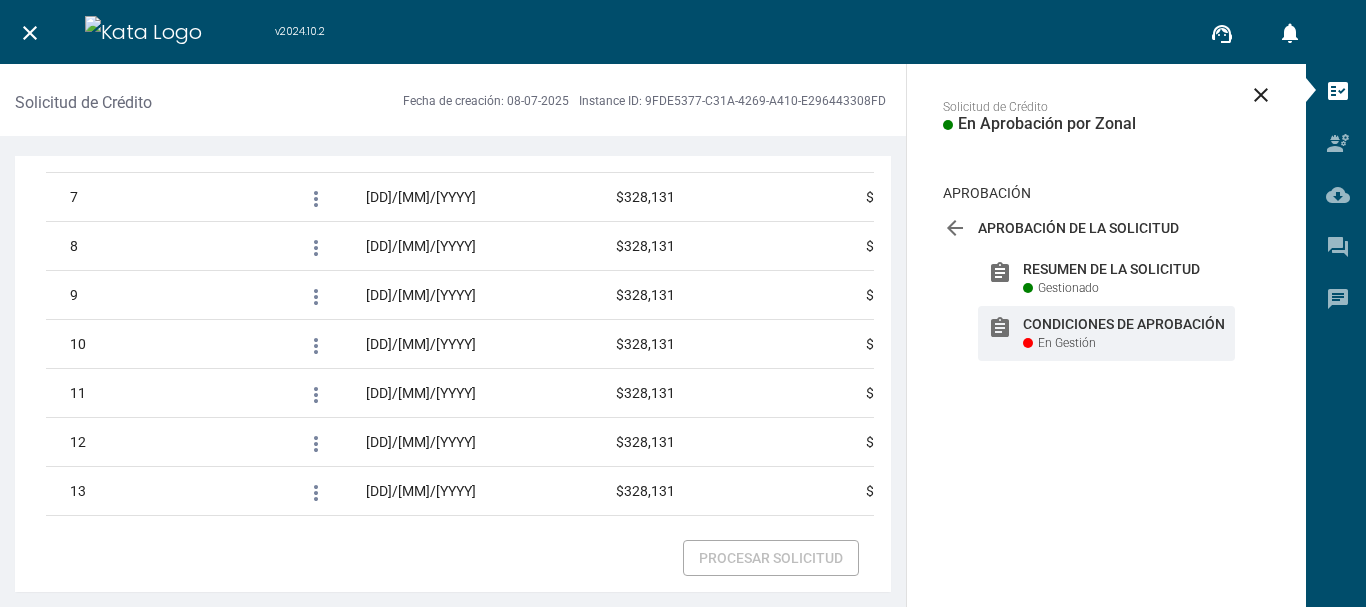 scroll, scrollTop: 3509, scrollLeft: 0, axis: vertical 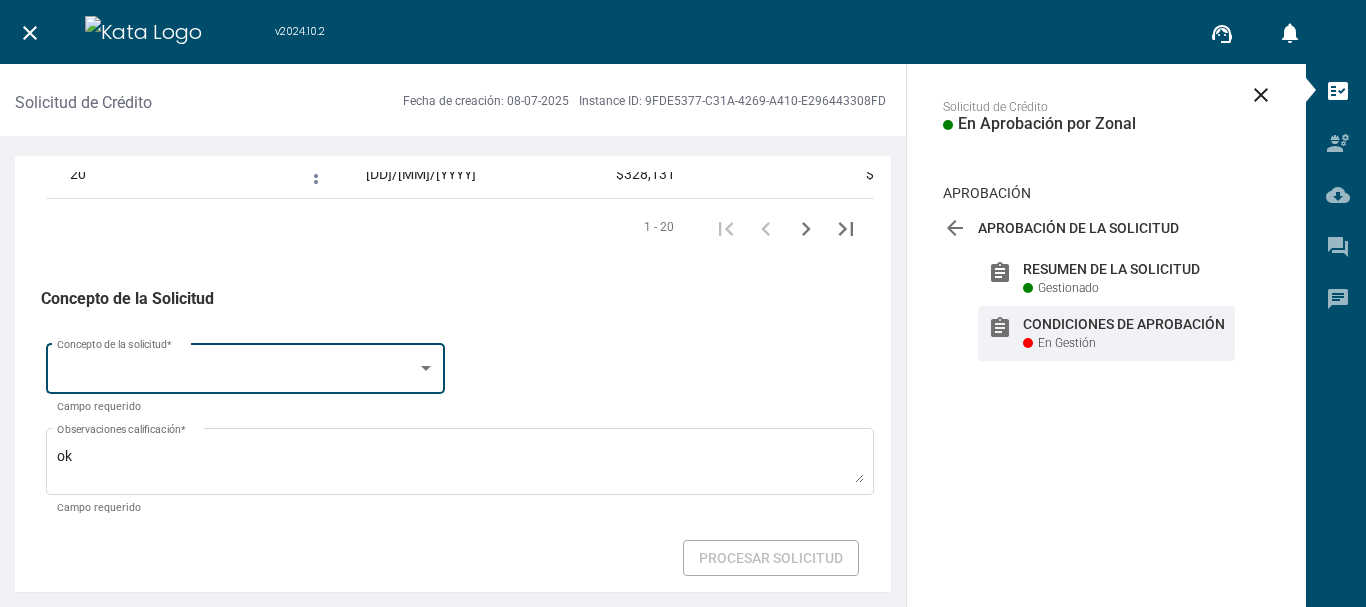 click at bounding box center (237, 372) 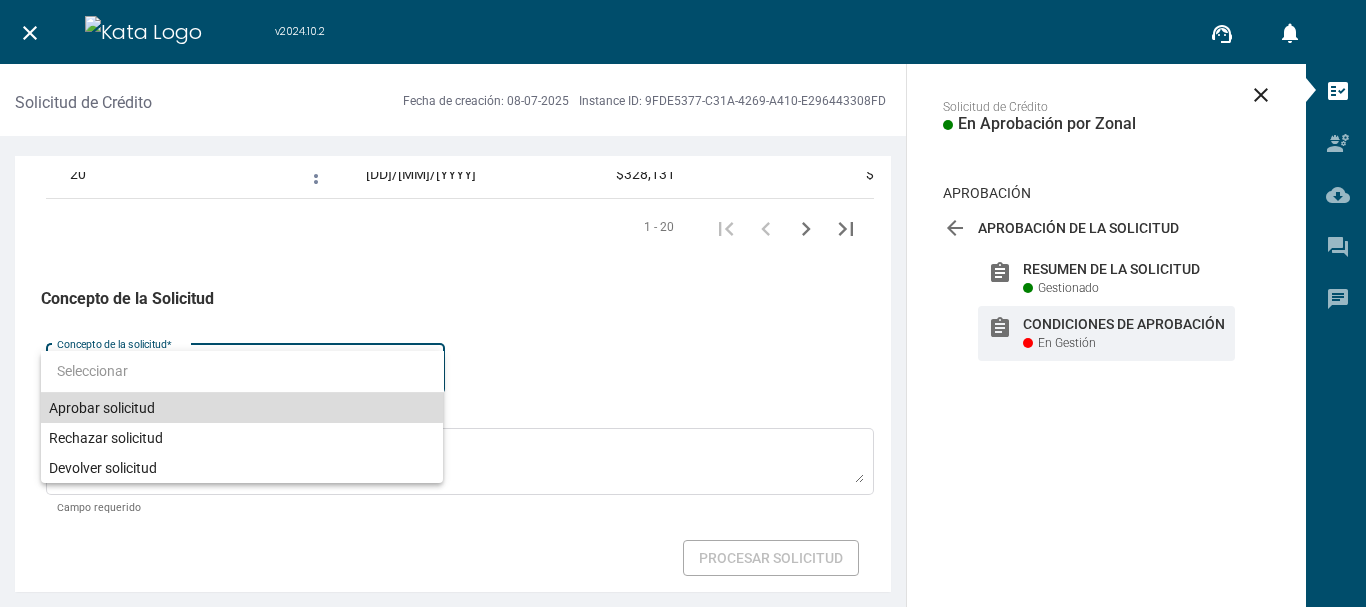 click on "Aprobar solicitud" at bounding box center [242, 408] 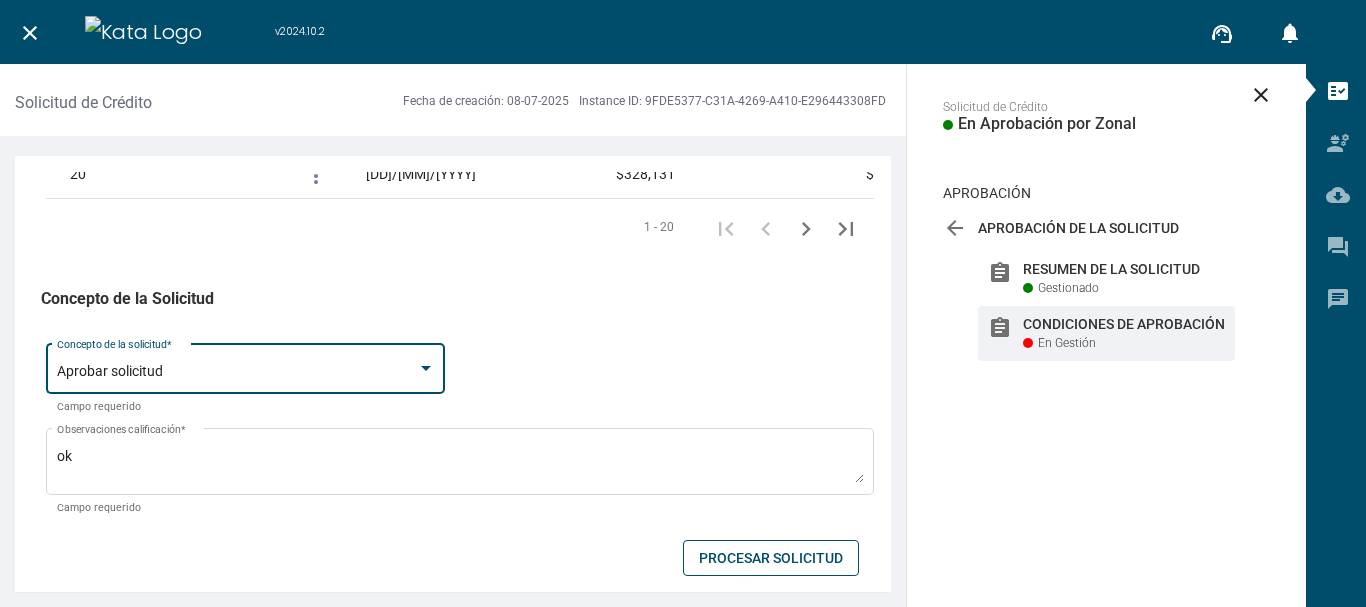 click on "Procesar Solicitud" at bounding box center [771, 558] 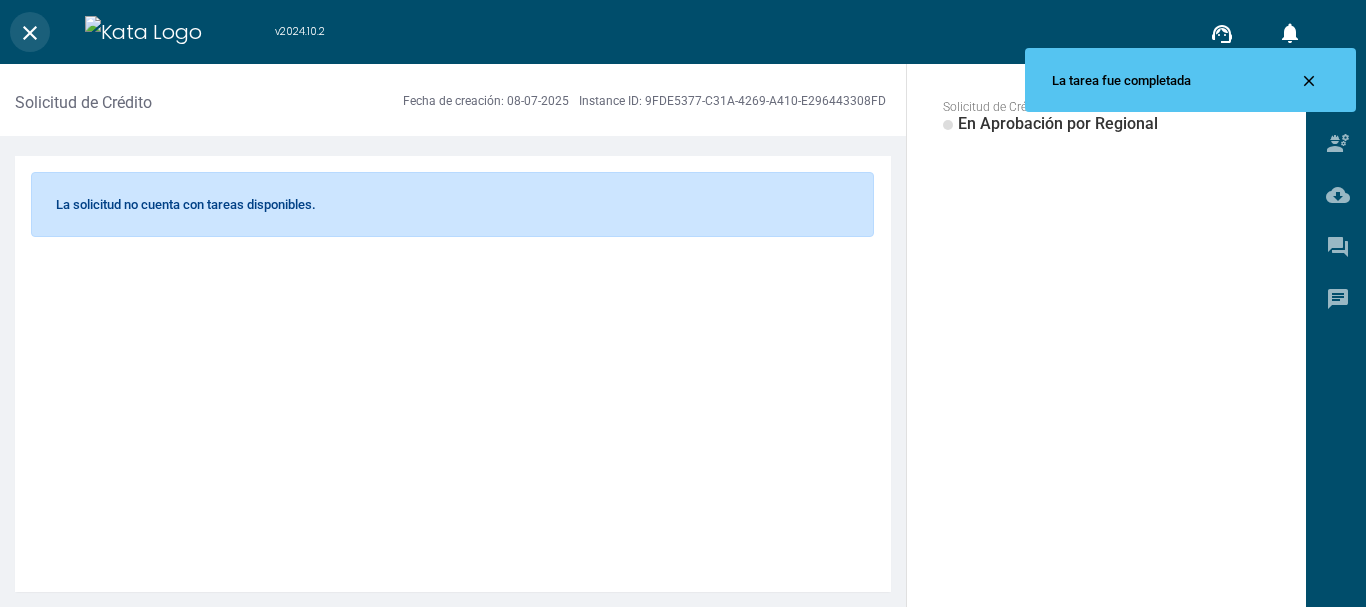 click on "close" at bounding box center (30, 33) 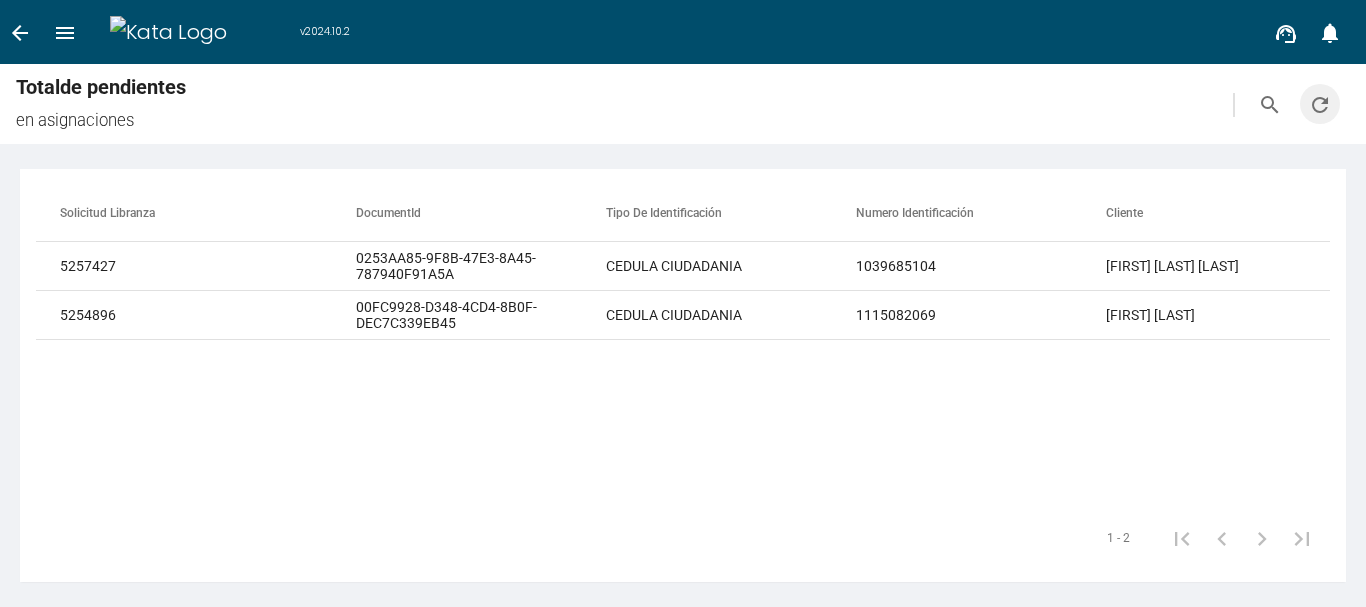 click on "refresh" at bounding box center (1320, 105) 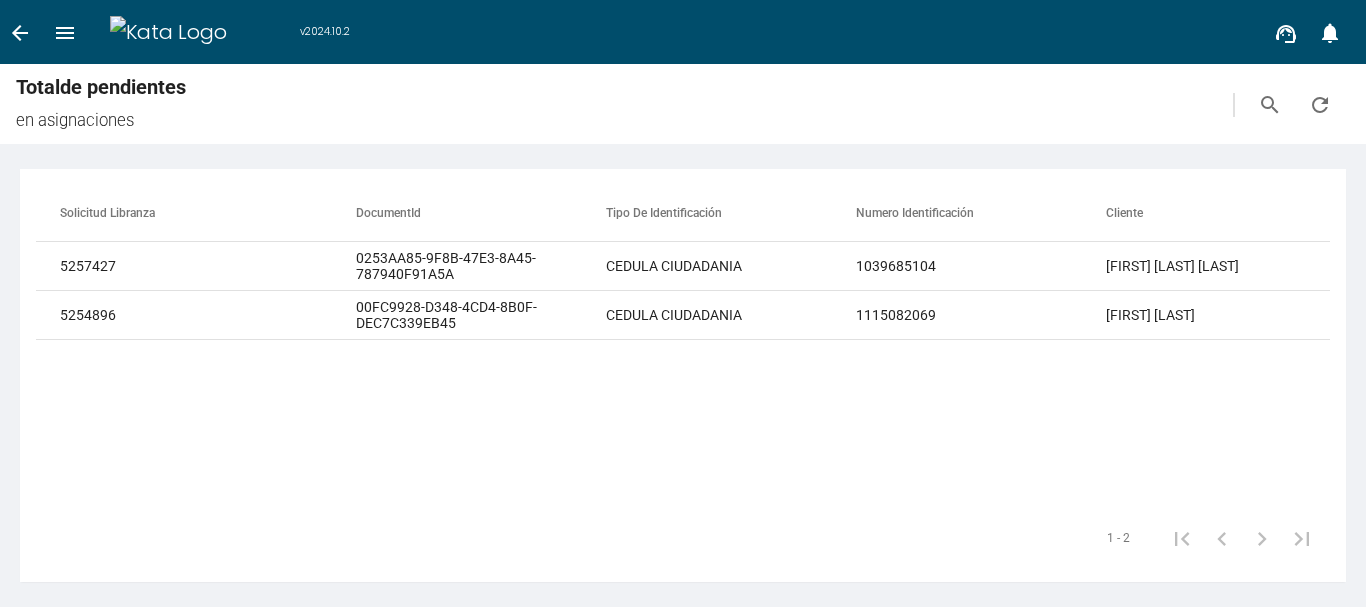 type 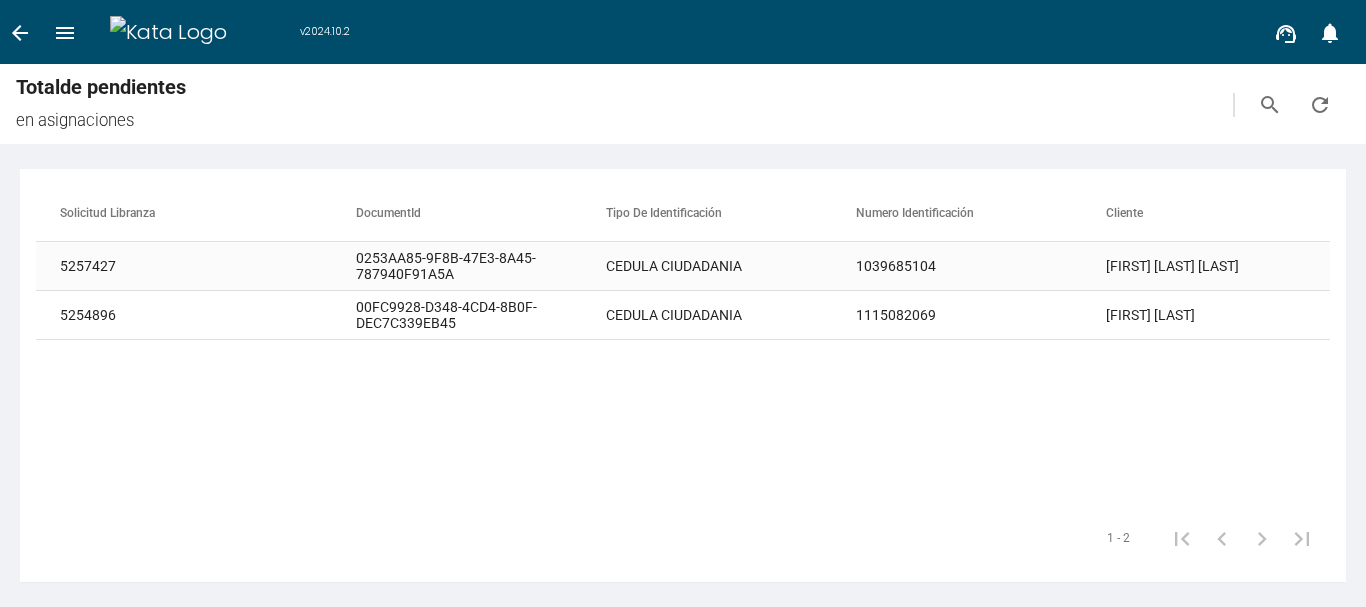 click on "1039685104" at bounding box center (981, 266) 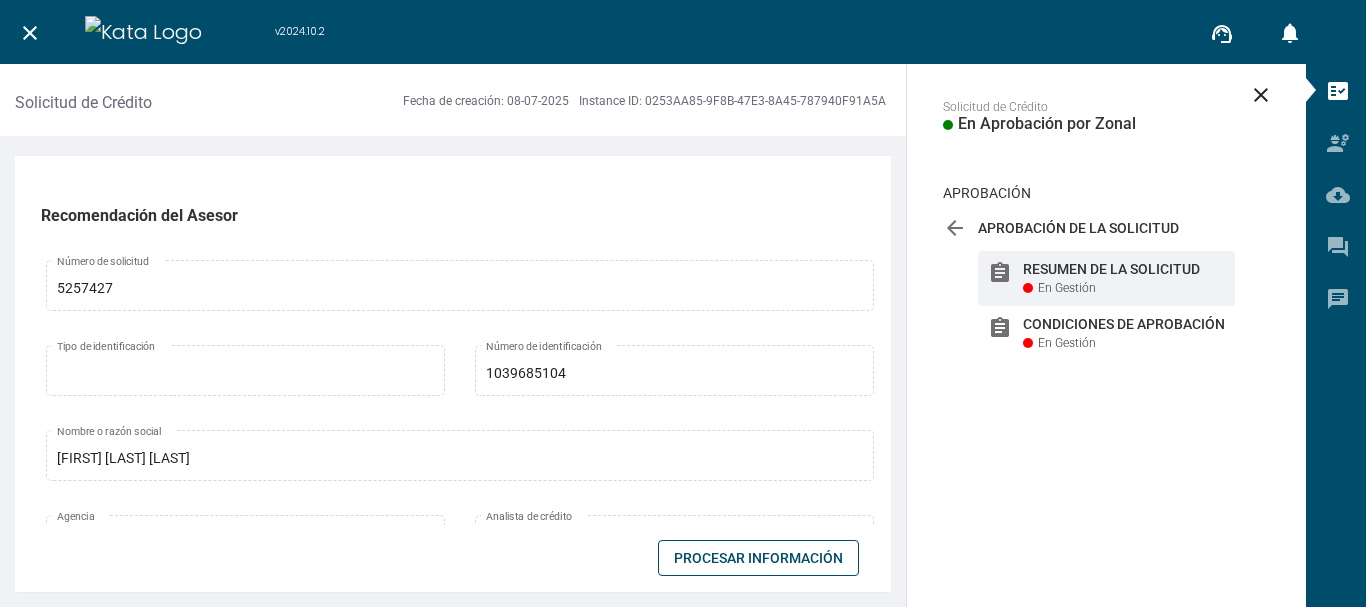 click on "Procesar Información" at bounding box center (758, 558) 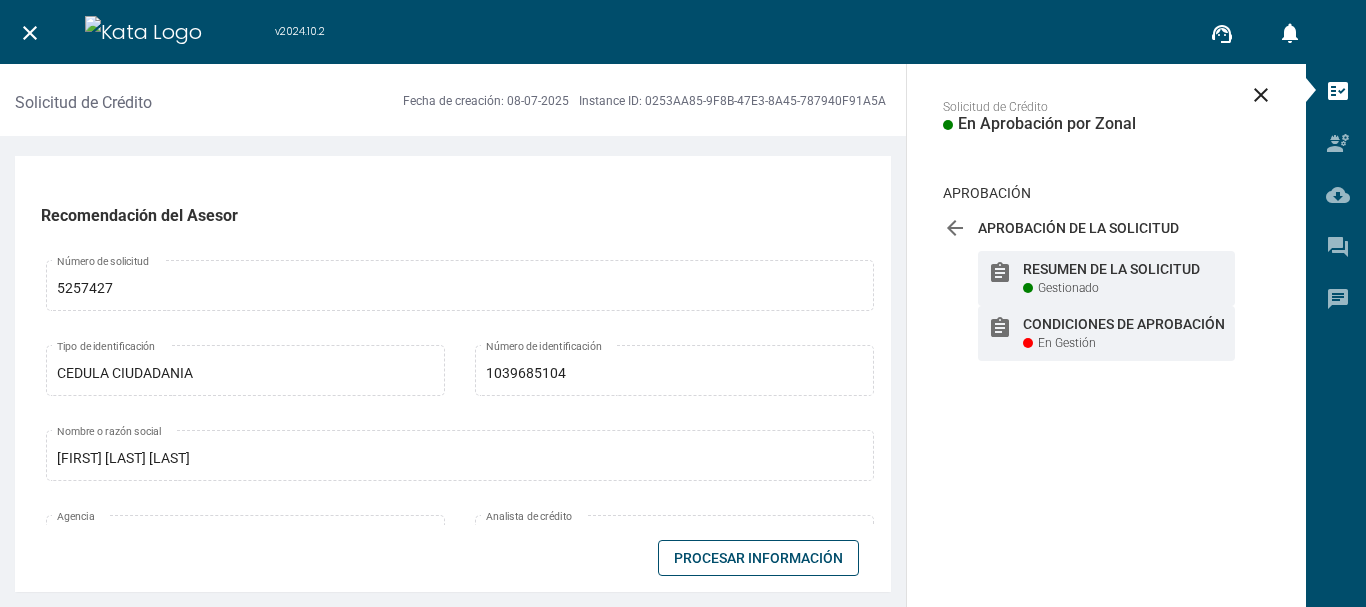 click on "Condiciones de Aprobación" at bounding box center (1124, 269) 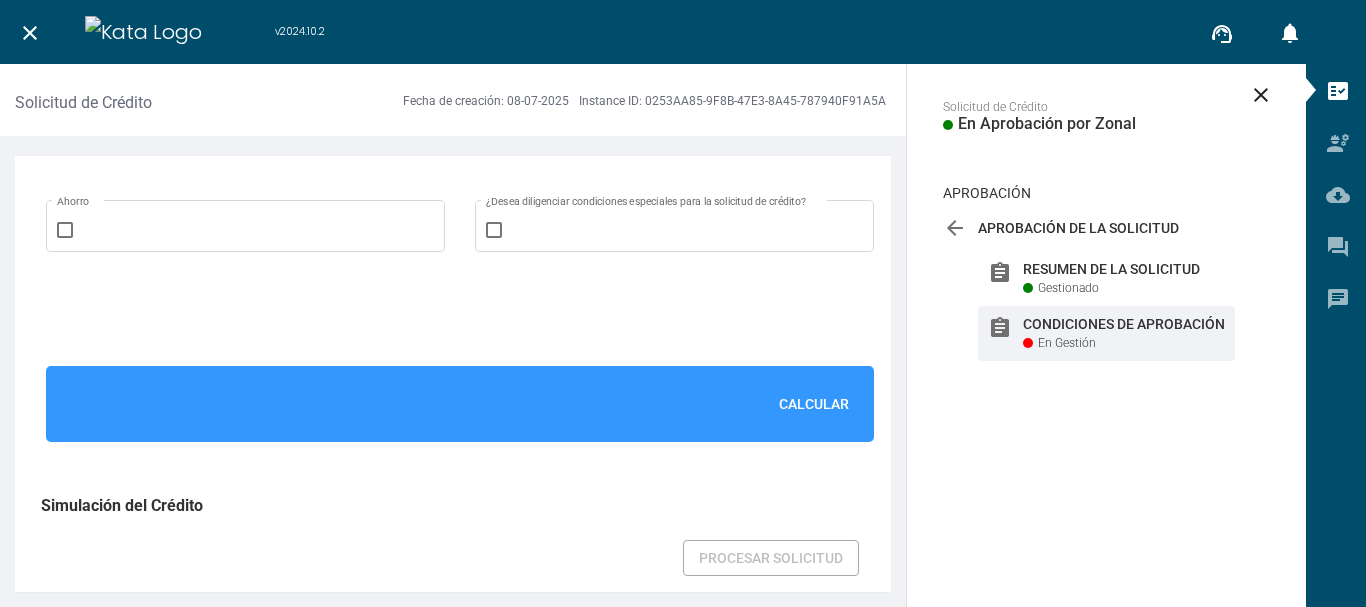 scroll, scrollTop: 1361, scrollLeft: 0, axis: vertical 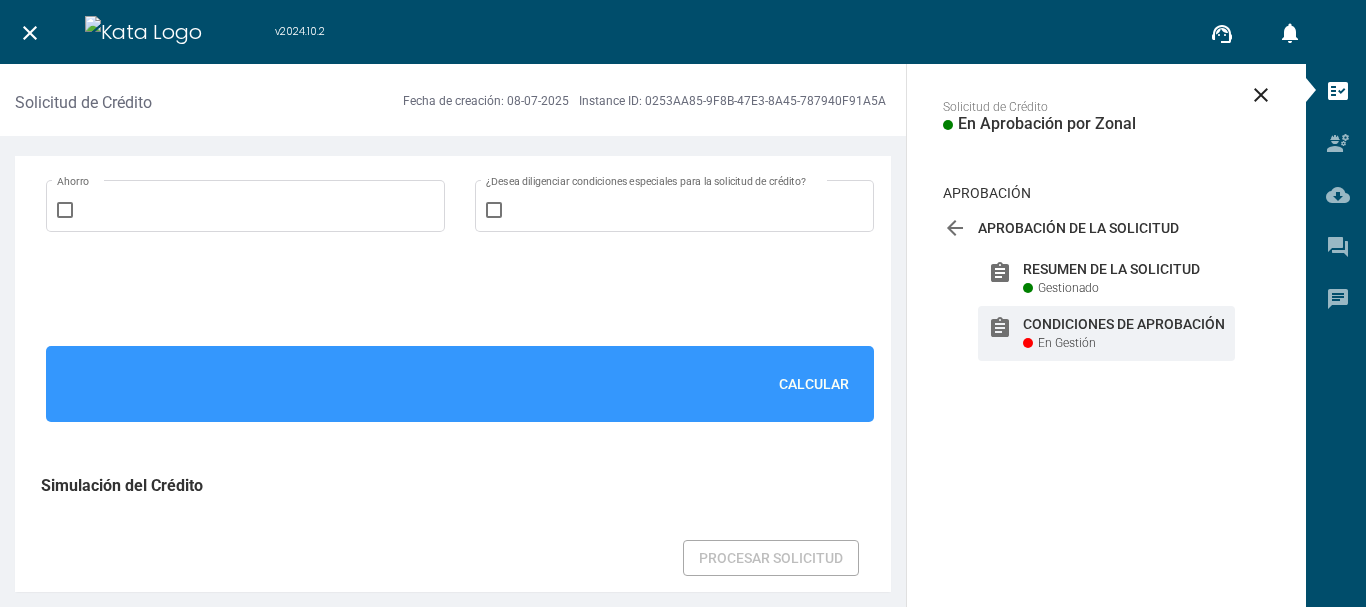 click on "Calcular" at bounding box center (814, 384) 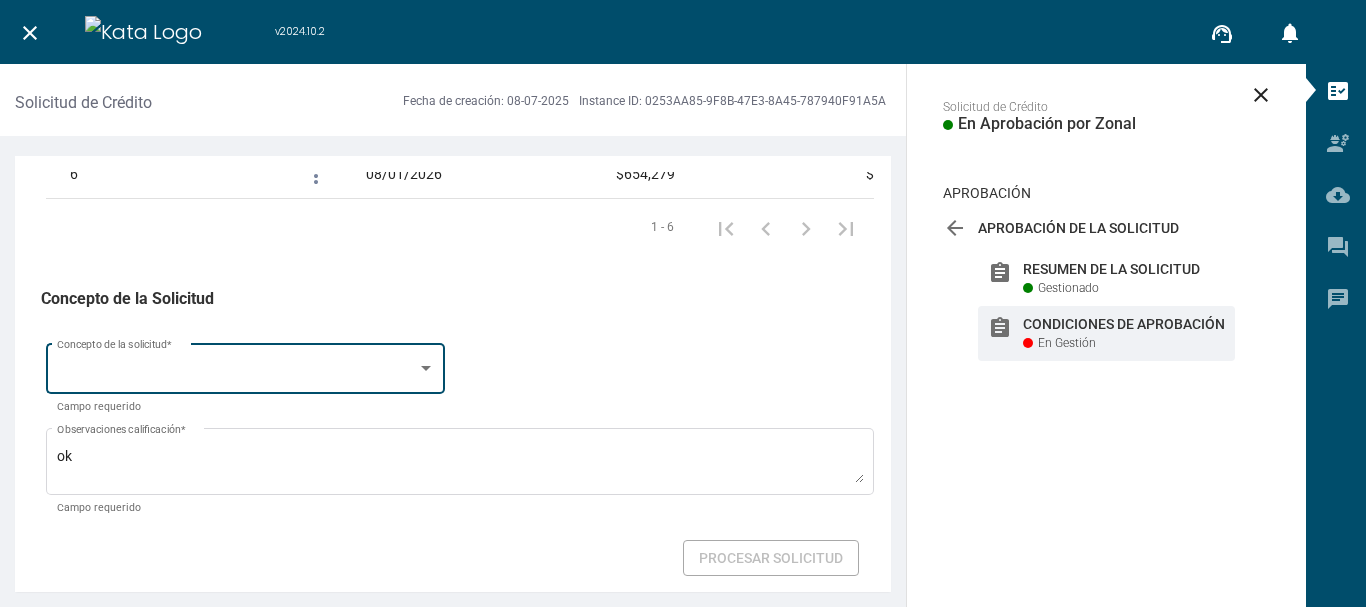 click at bounding box center [237, 372] 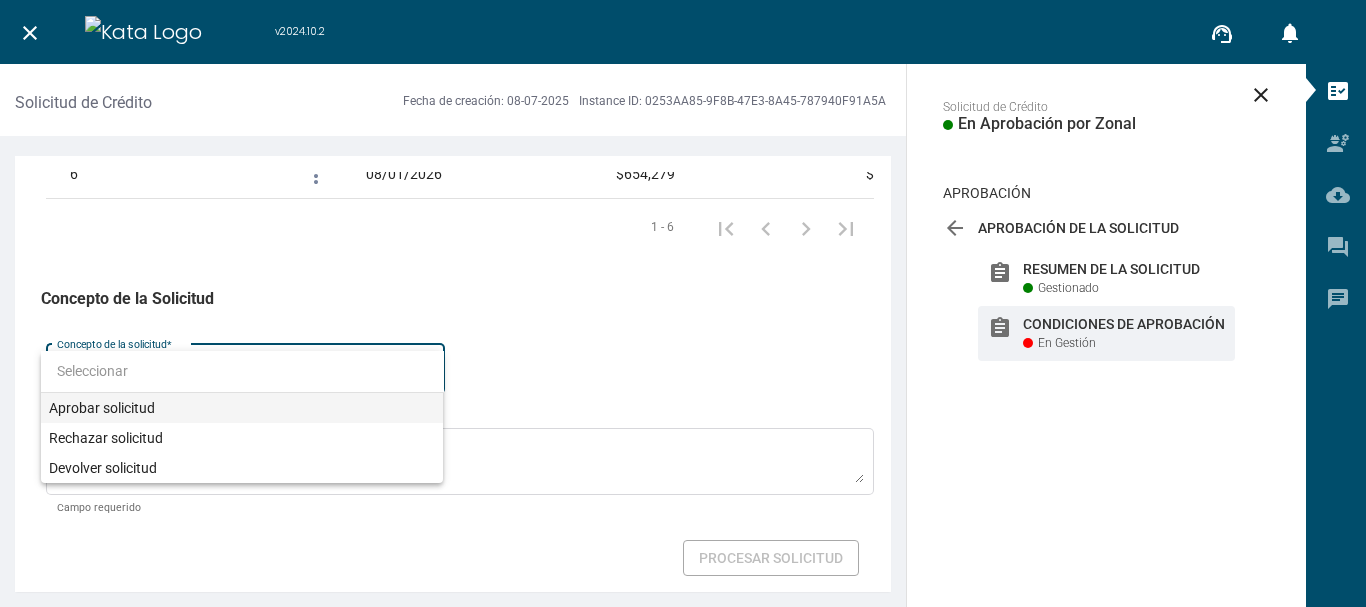 click on "Aprobar solicitud" at bounding box center (242, 408) 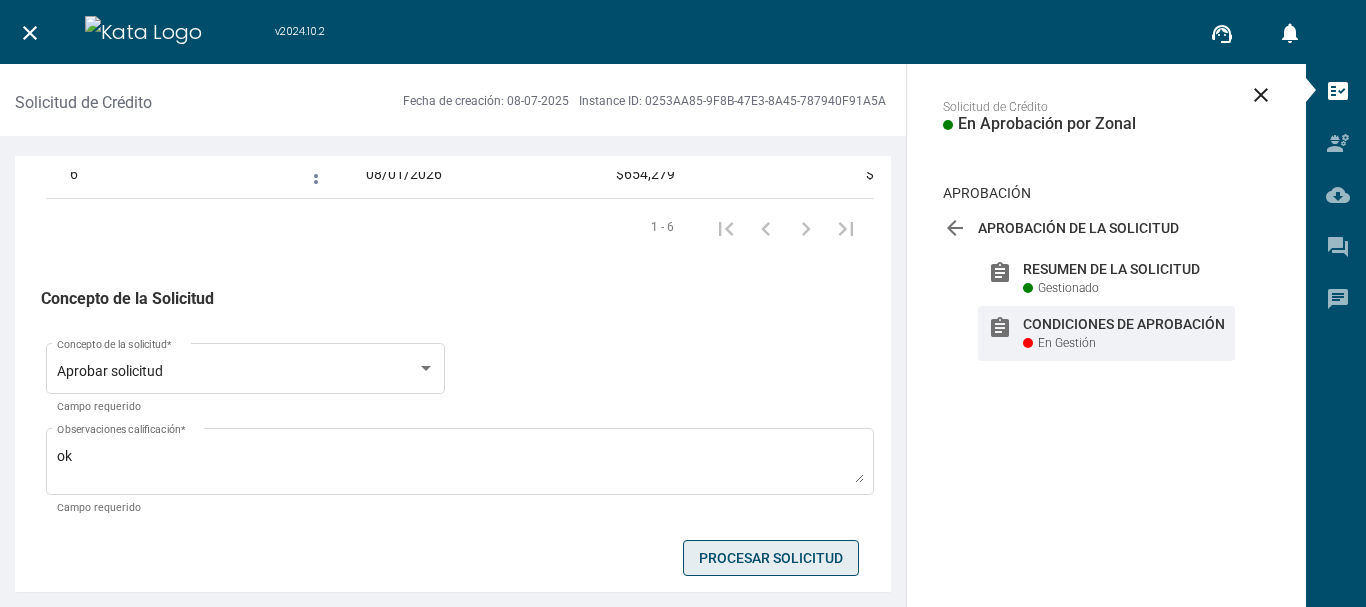 click on "Procesar Solicitud" at bounding box center (771, 558) 